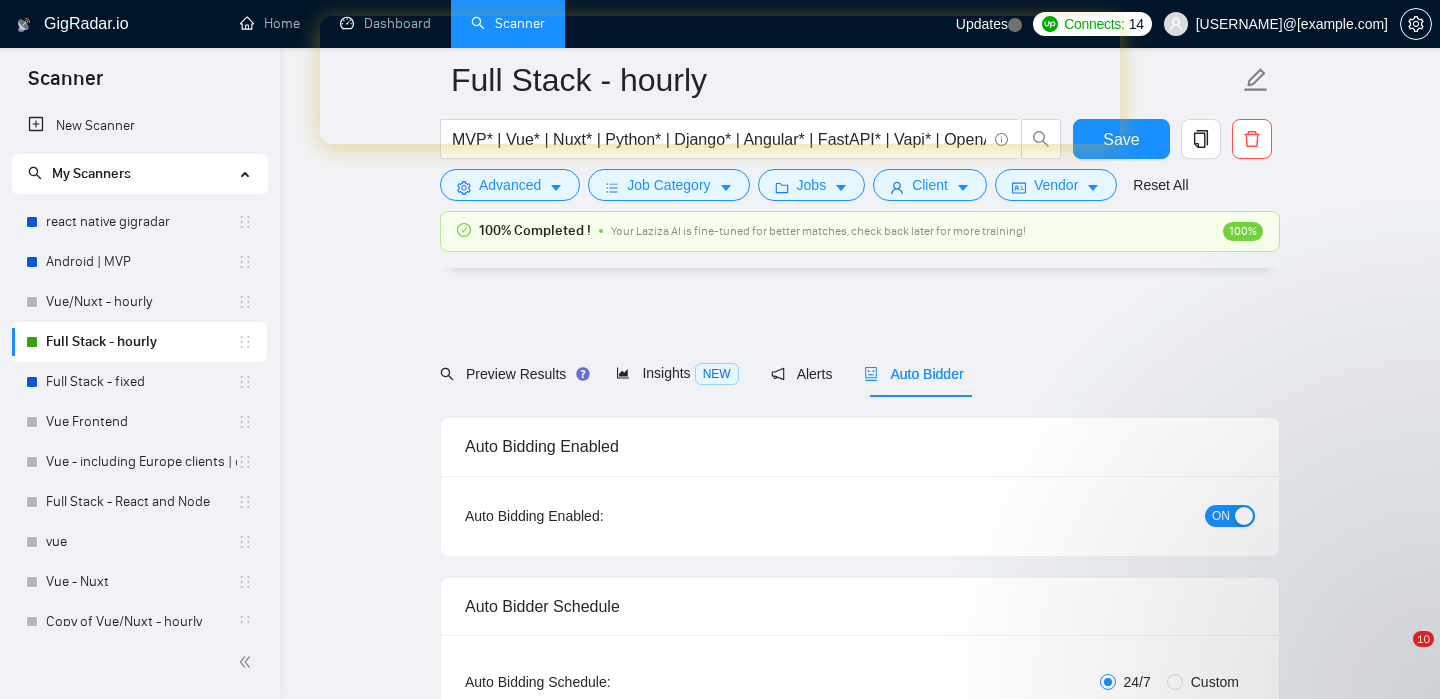 scroll, scrollTop: 5319, scrollLeft: 0, axis: vertical 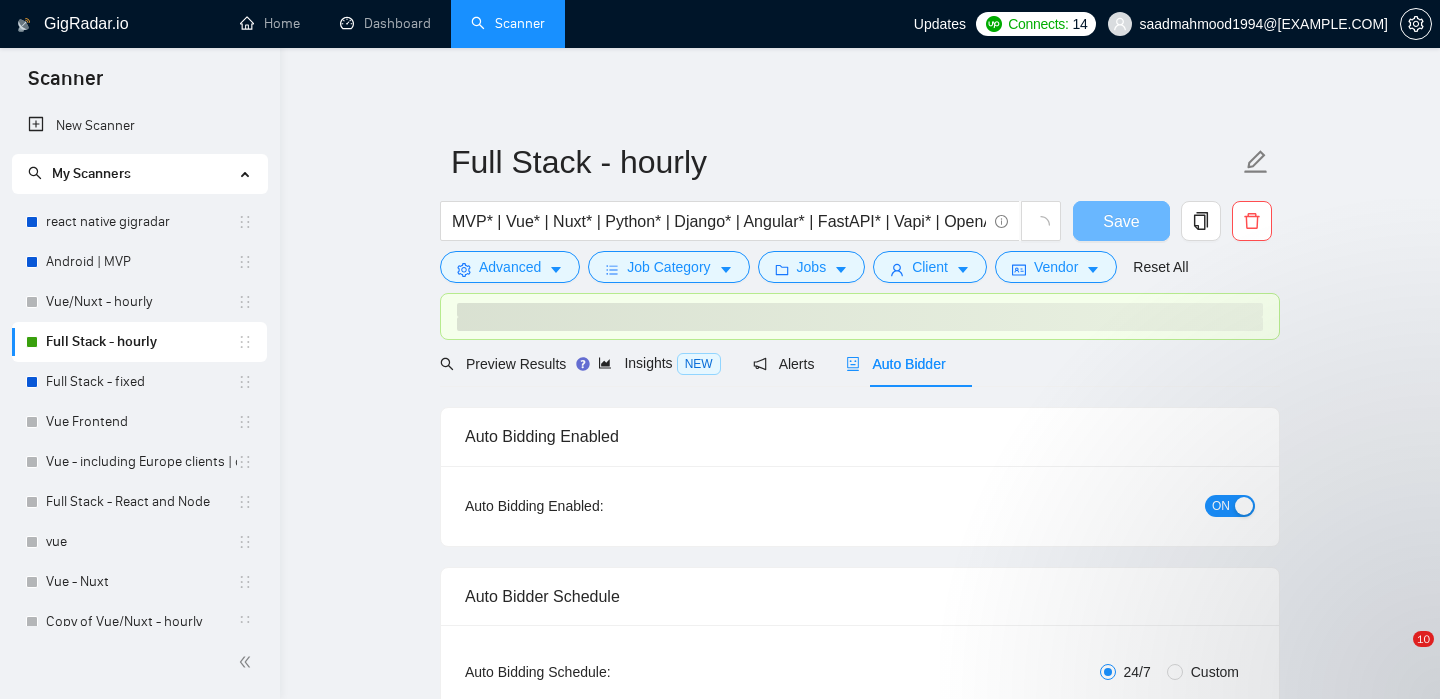 type 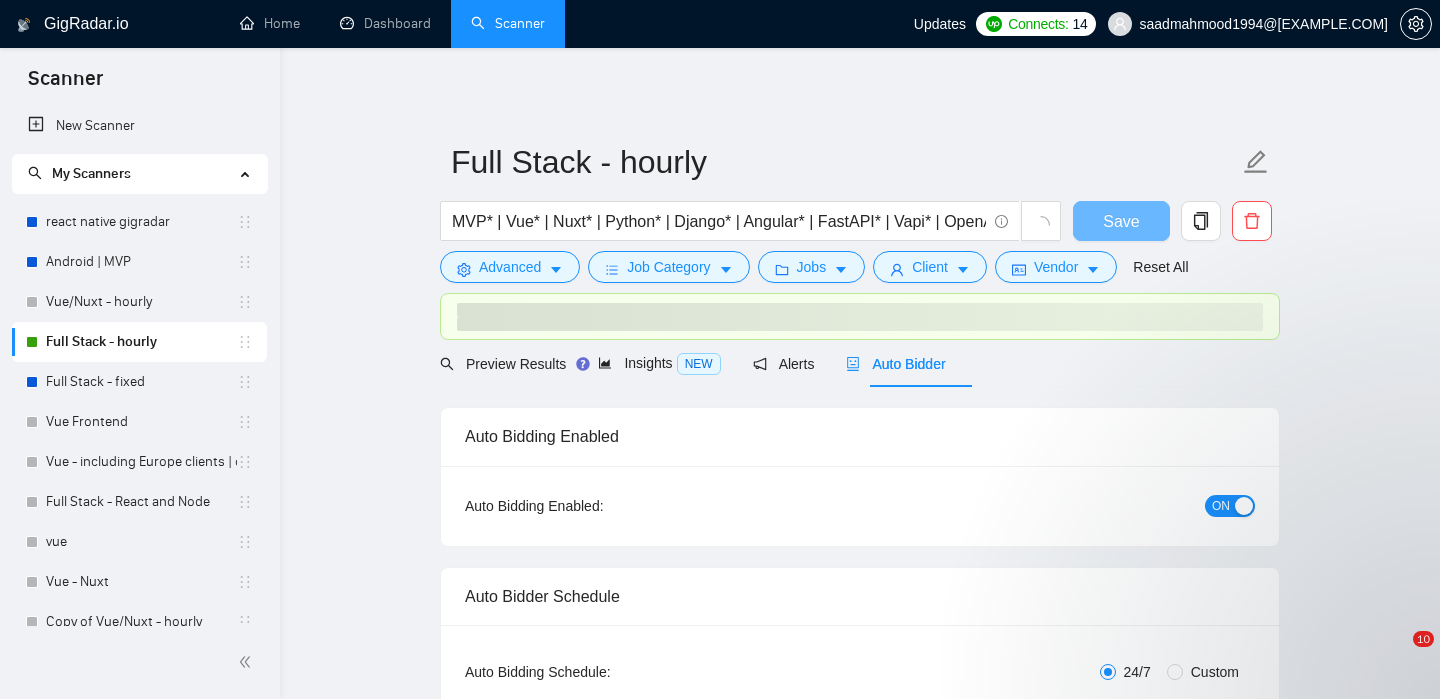 checkbox on "true" 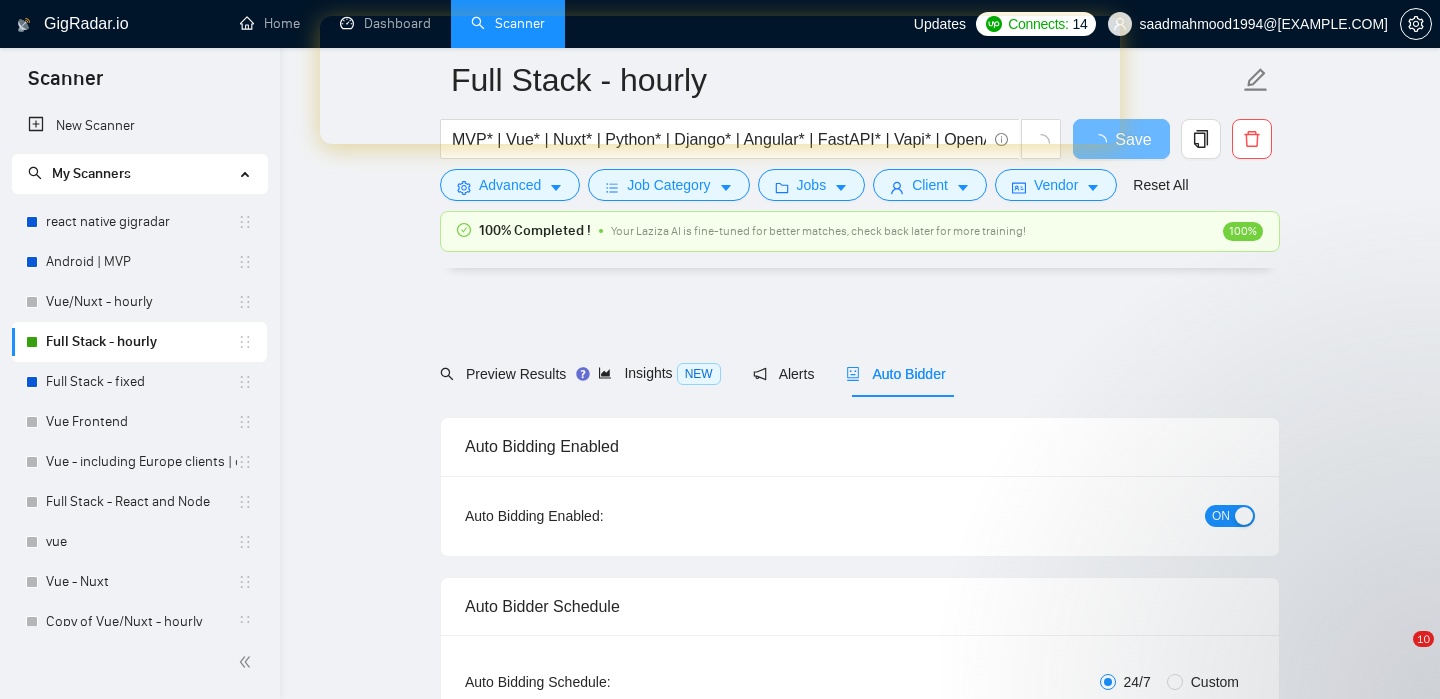 scroll, scrollTop: 4881, scrollLeft: 0, axis: vertical 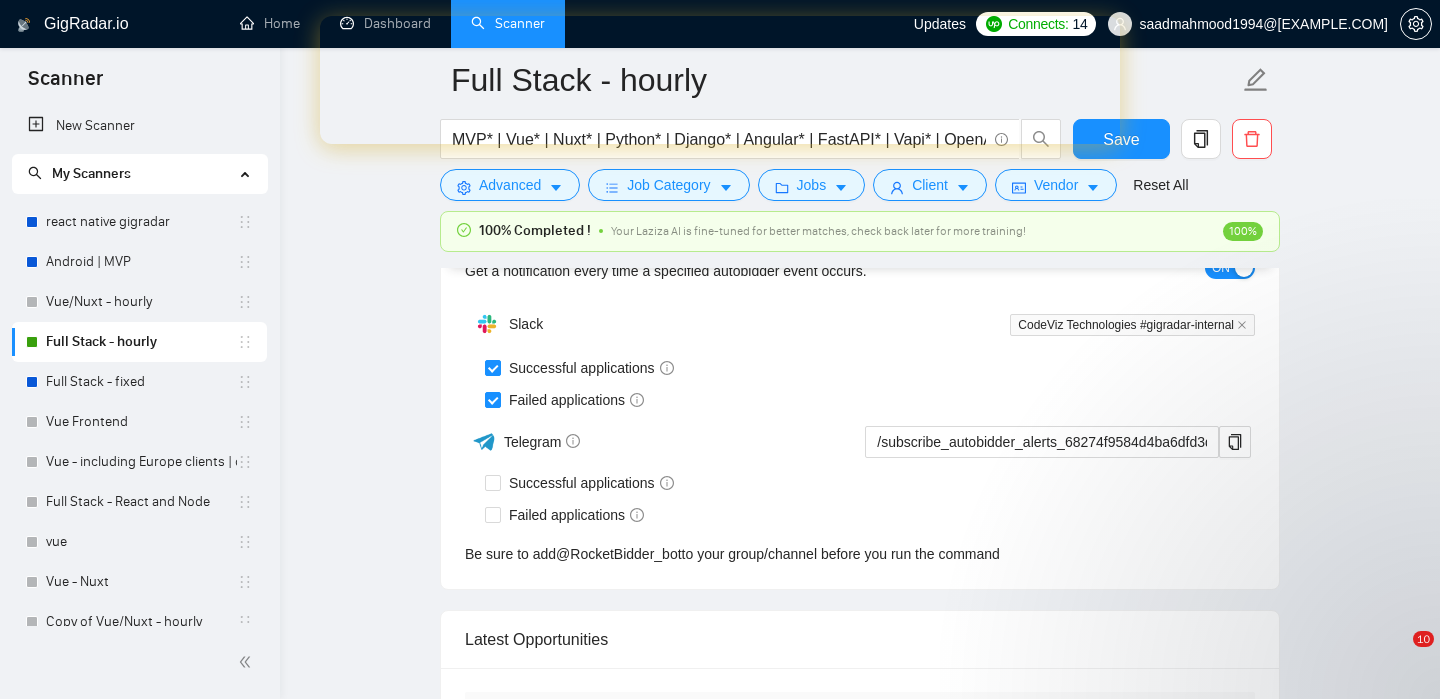 type 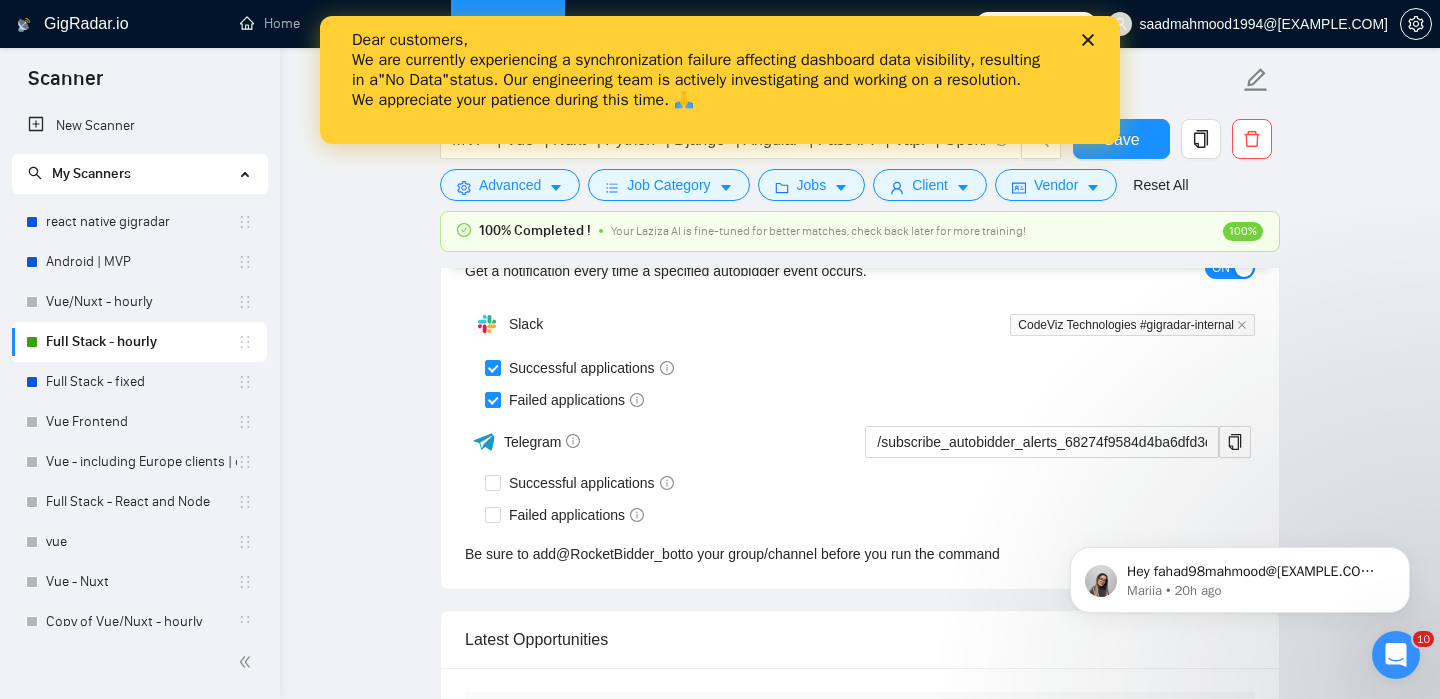 scroll, scrollTop: 0, scrollLeft: 0, axis: both 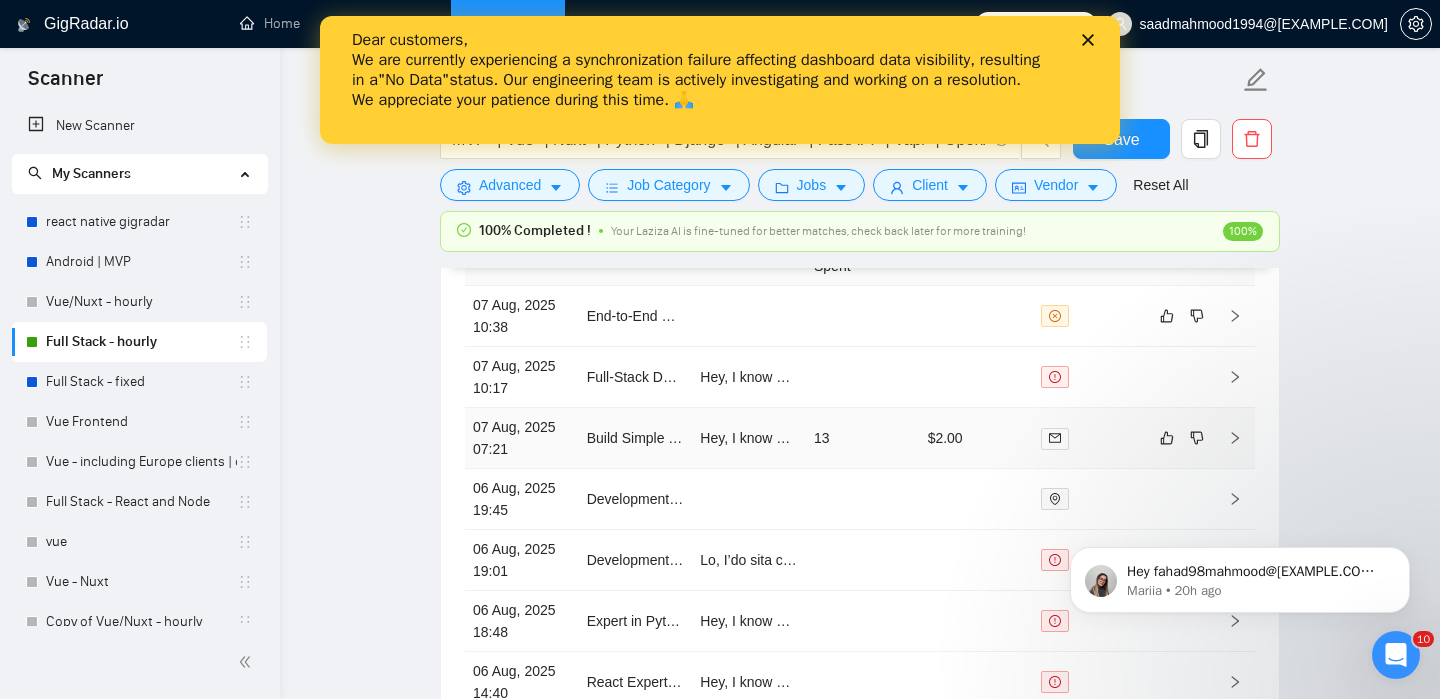 click 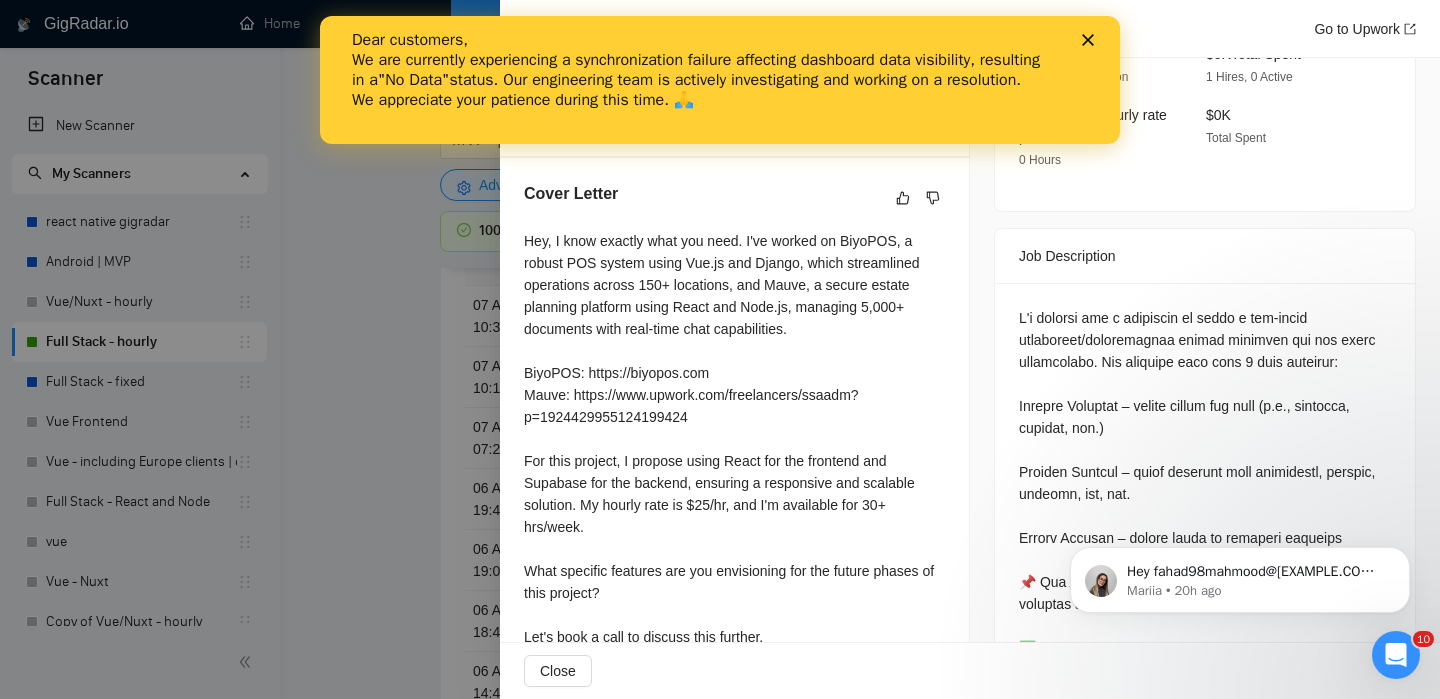 scroll, scrollTop: 0, scrollLeft: 0, axis: both 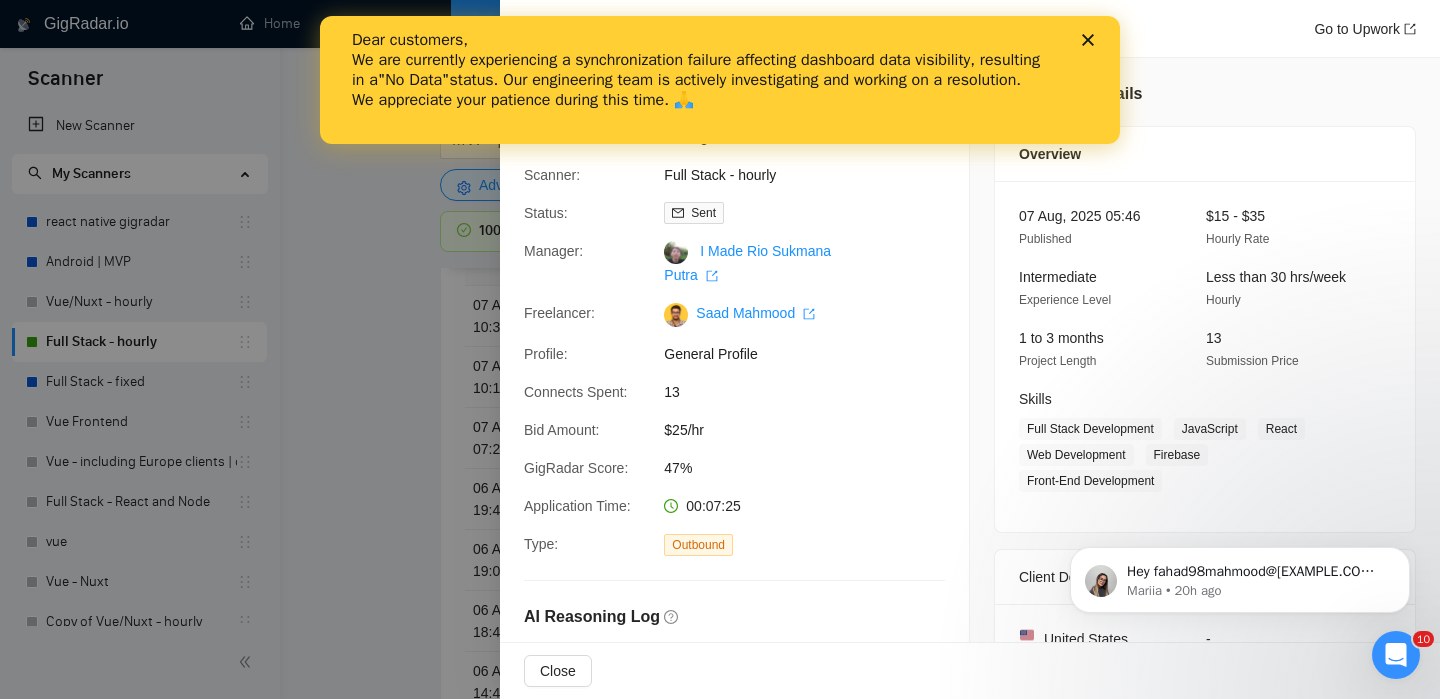 click at bounding box center (720, 349) 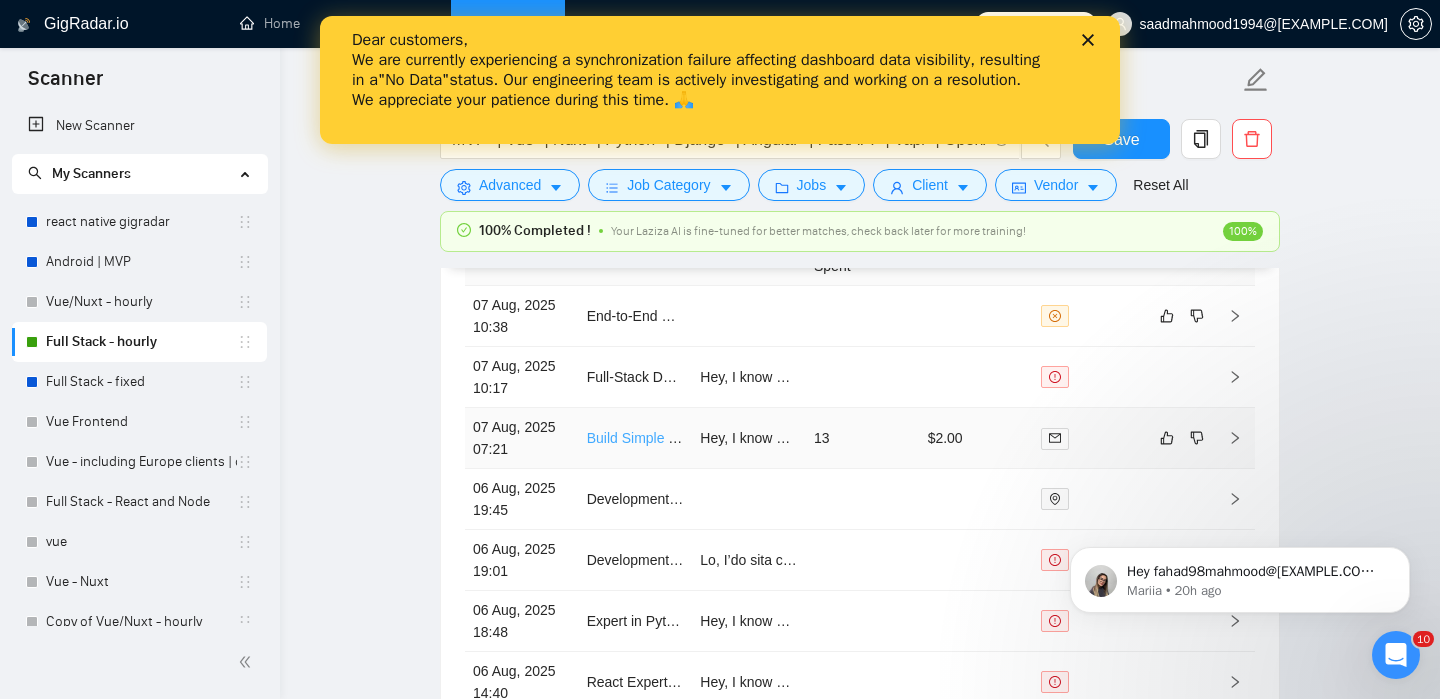 scroll, scrollTop: 5351, scrollLeft: 0, axis: vertical 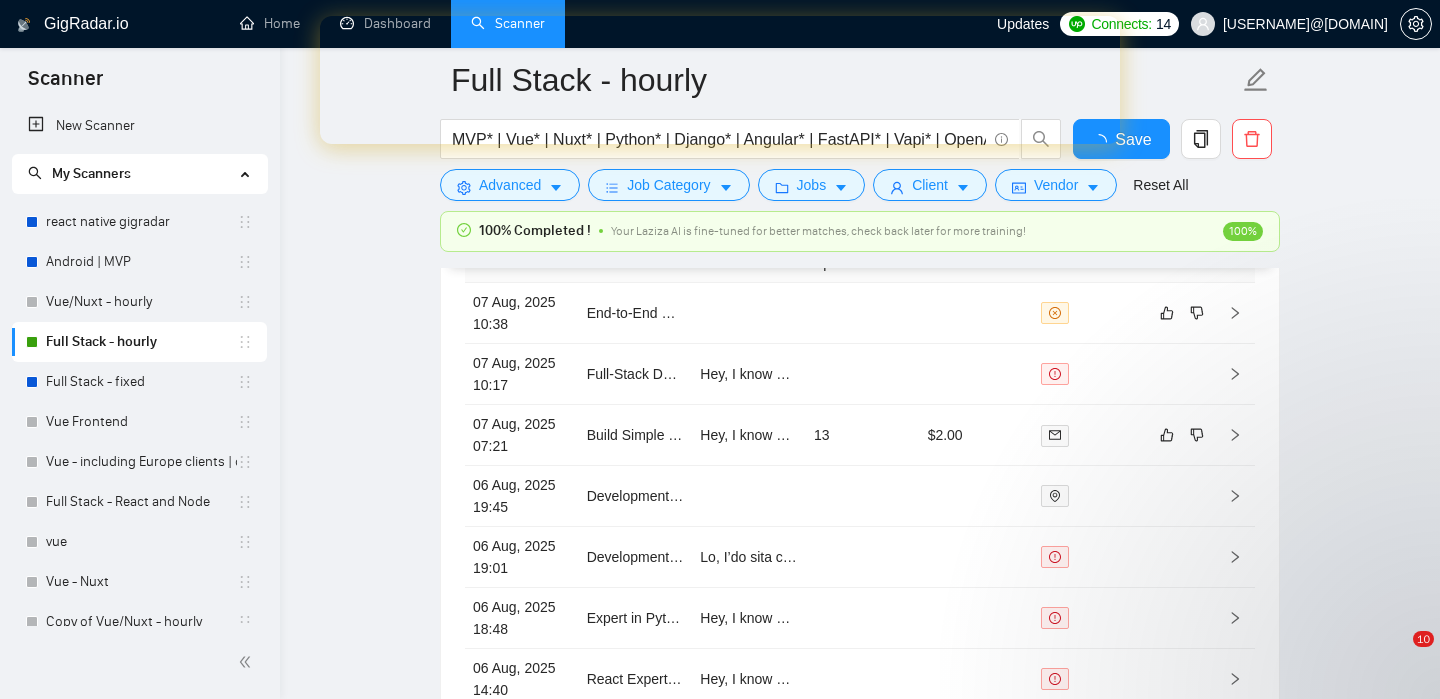 type 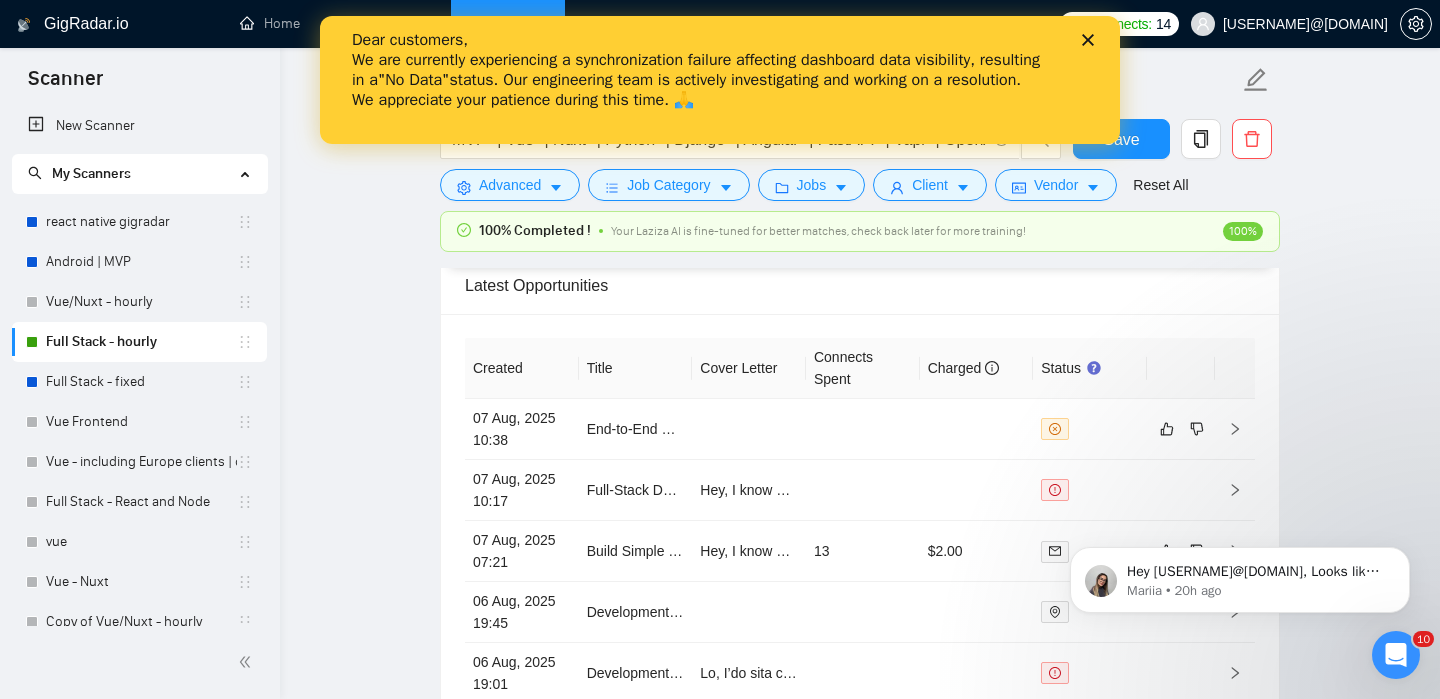 scroll, scrollTop: 0, scrollLeft: 0, axis: both 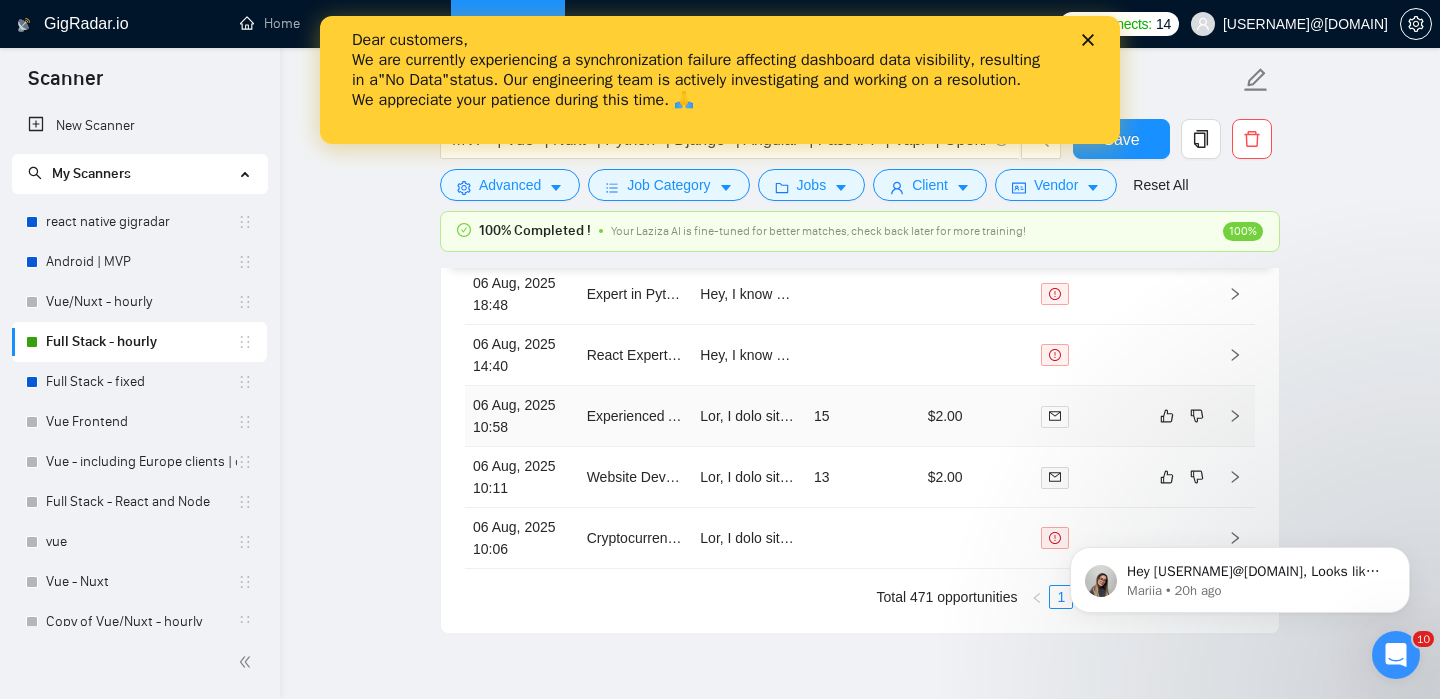 click at bounding box center [1235, 416] 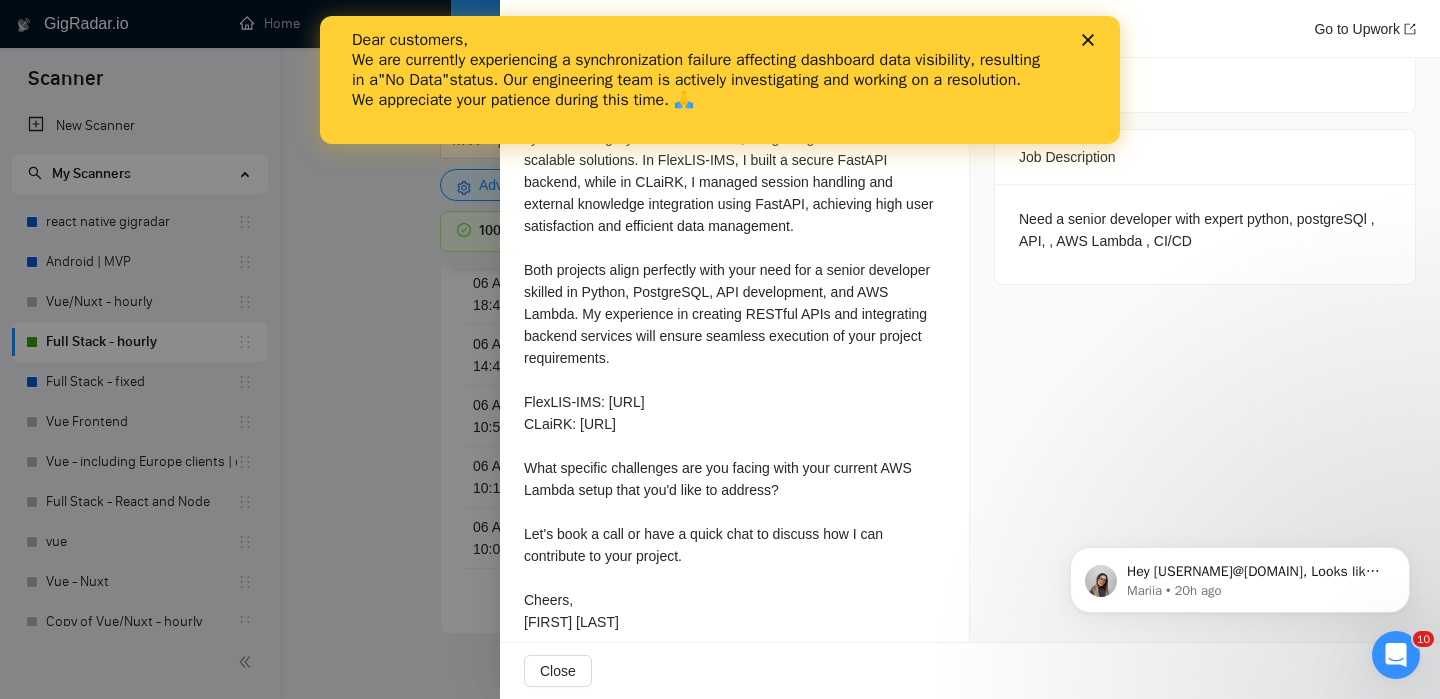 scroll, scrollTop: 836, scrollLeft: 0, axis: vertical 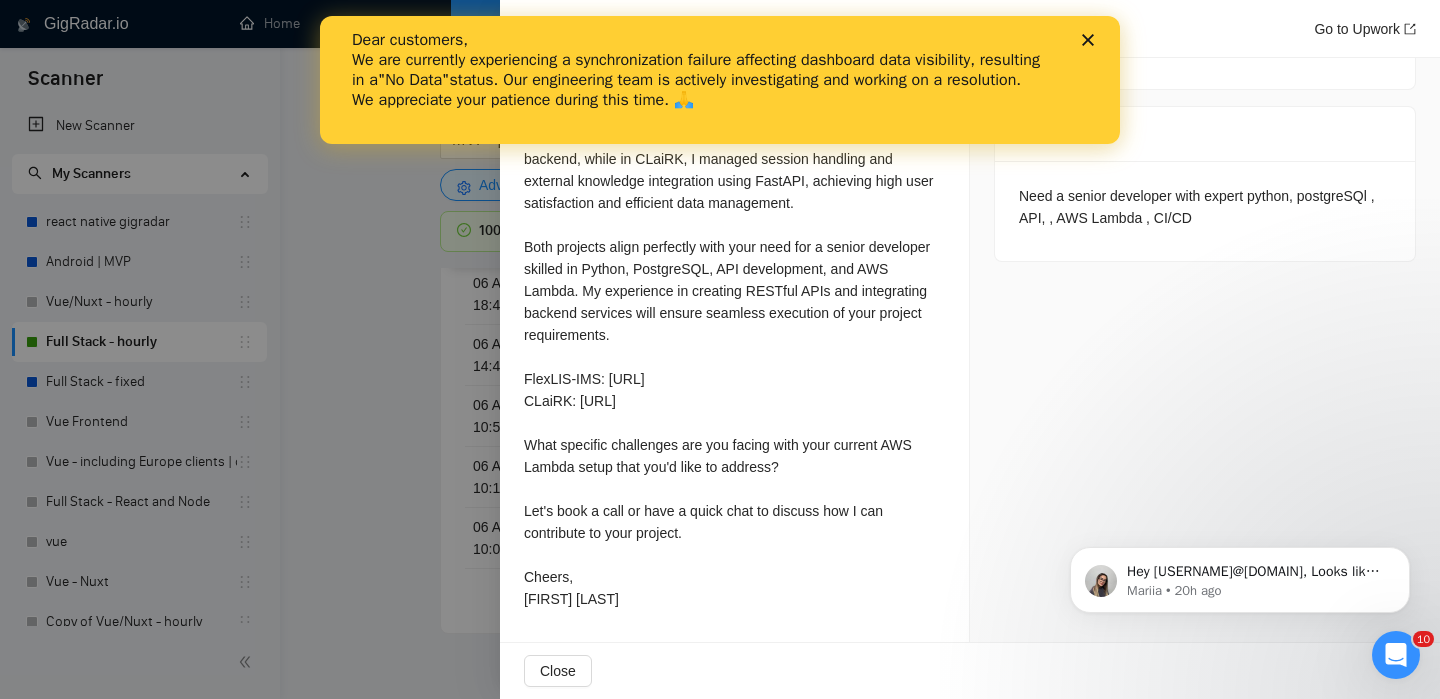 click at bounding box center [720, 349] 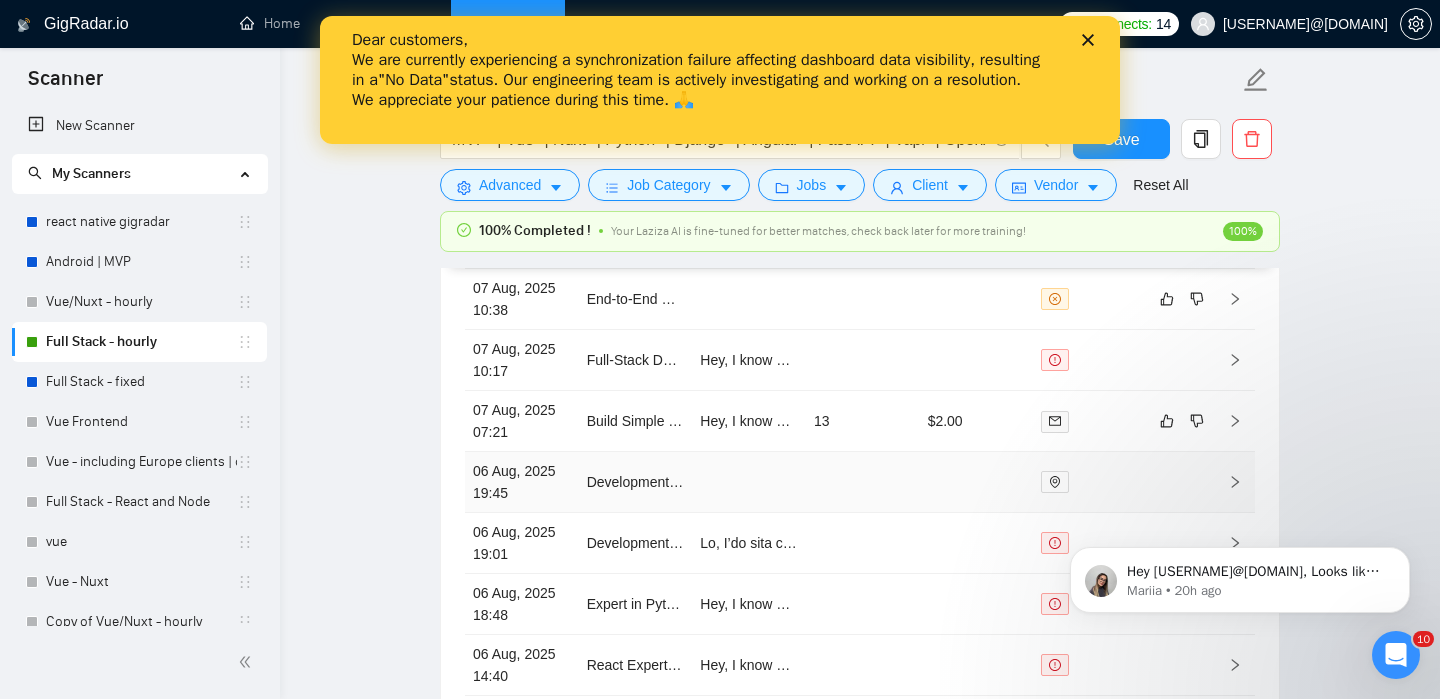 scroll, scrollTop: 5331, scrollLeft: 0, axis: vertical 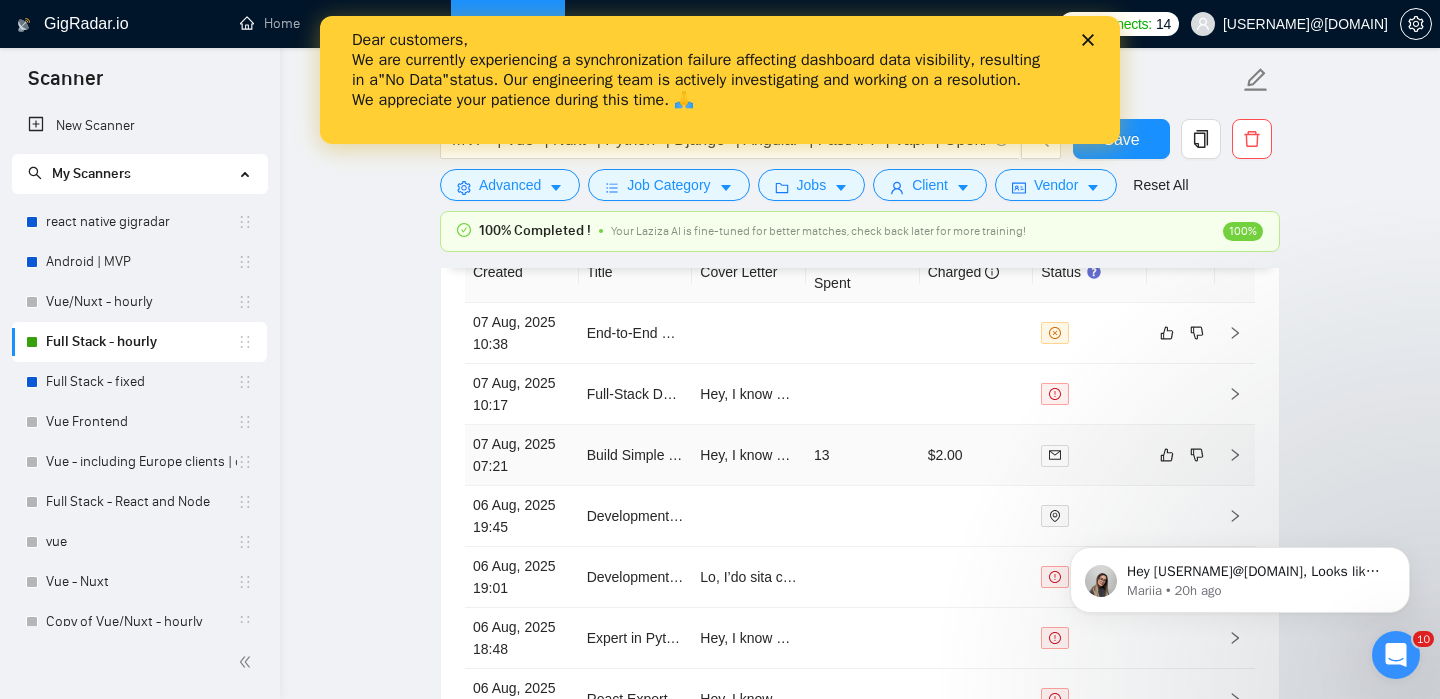 click 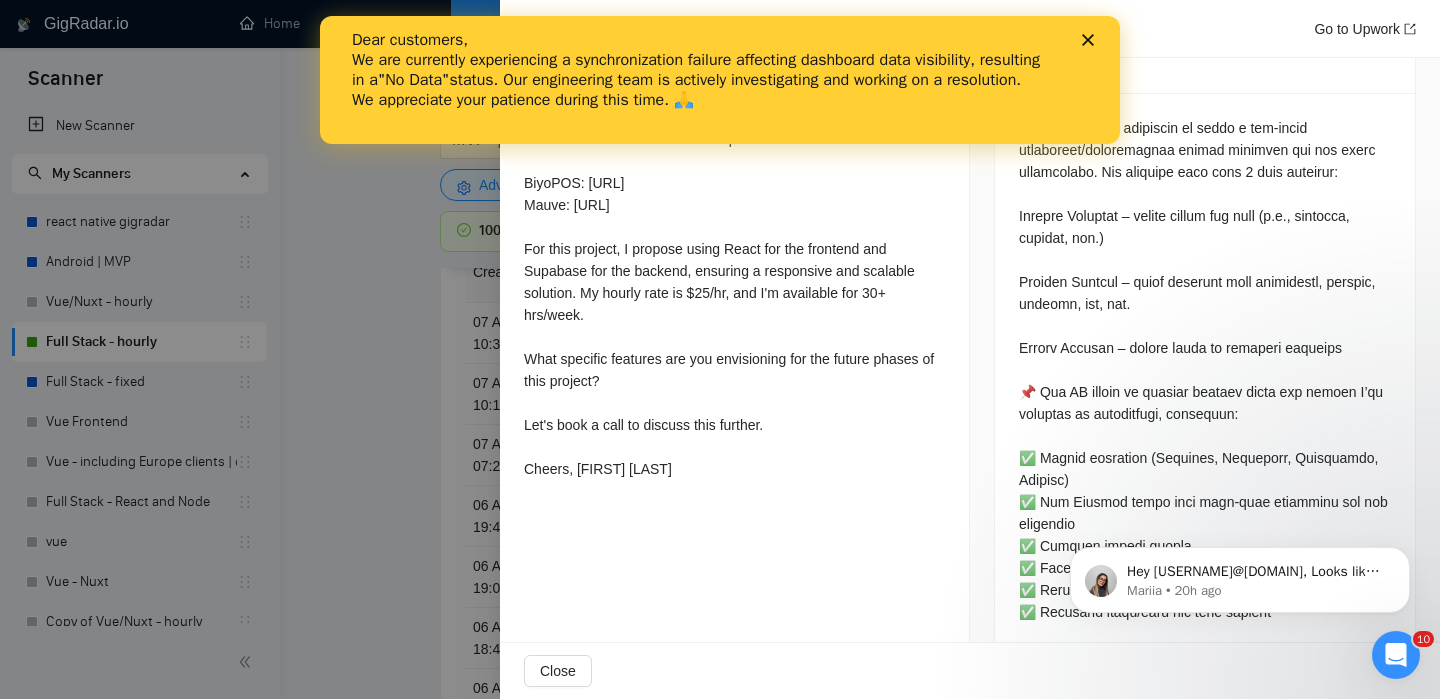 click at bounding box center [720, 349] 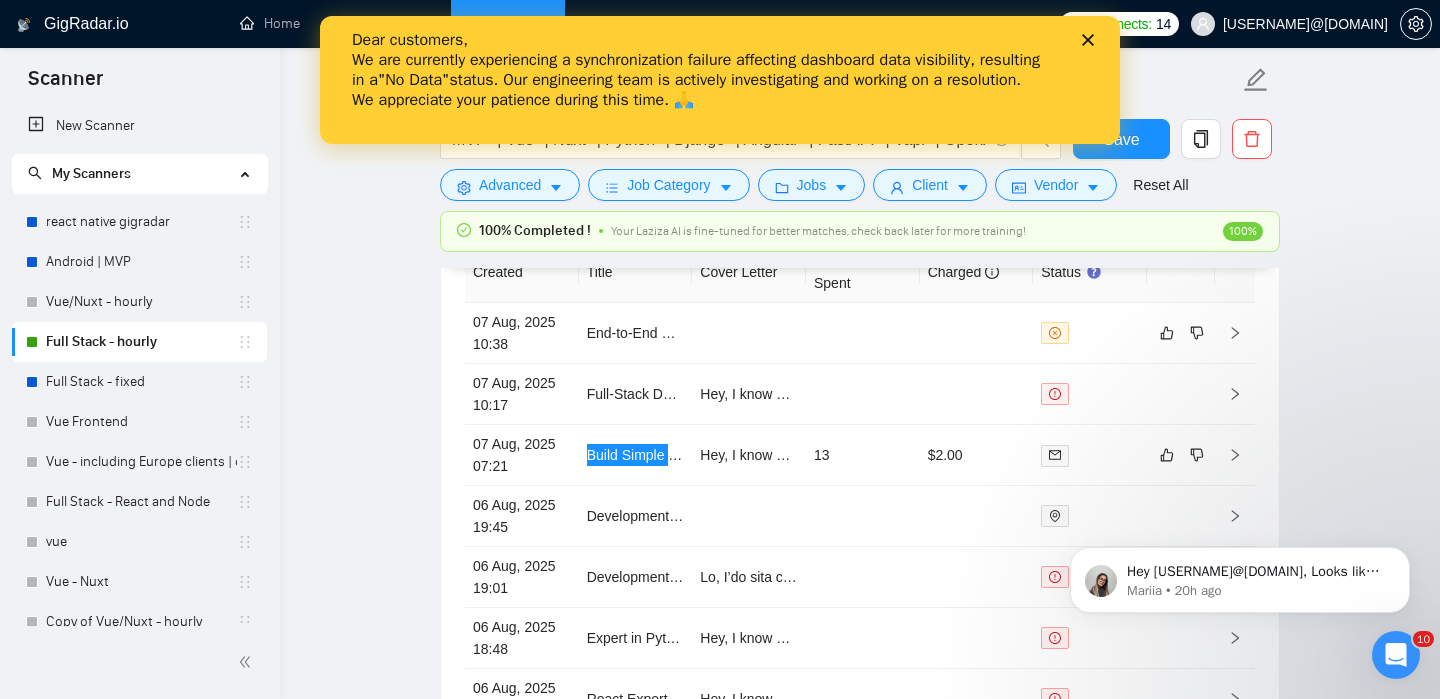 click 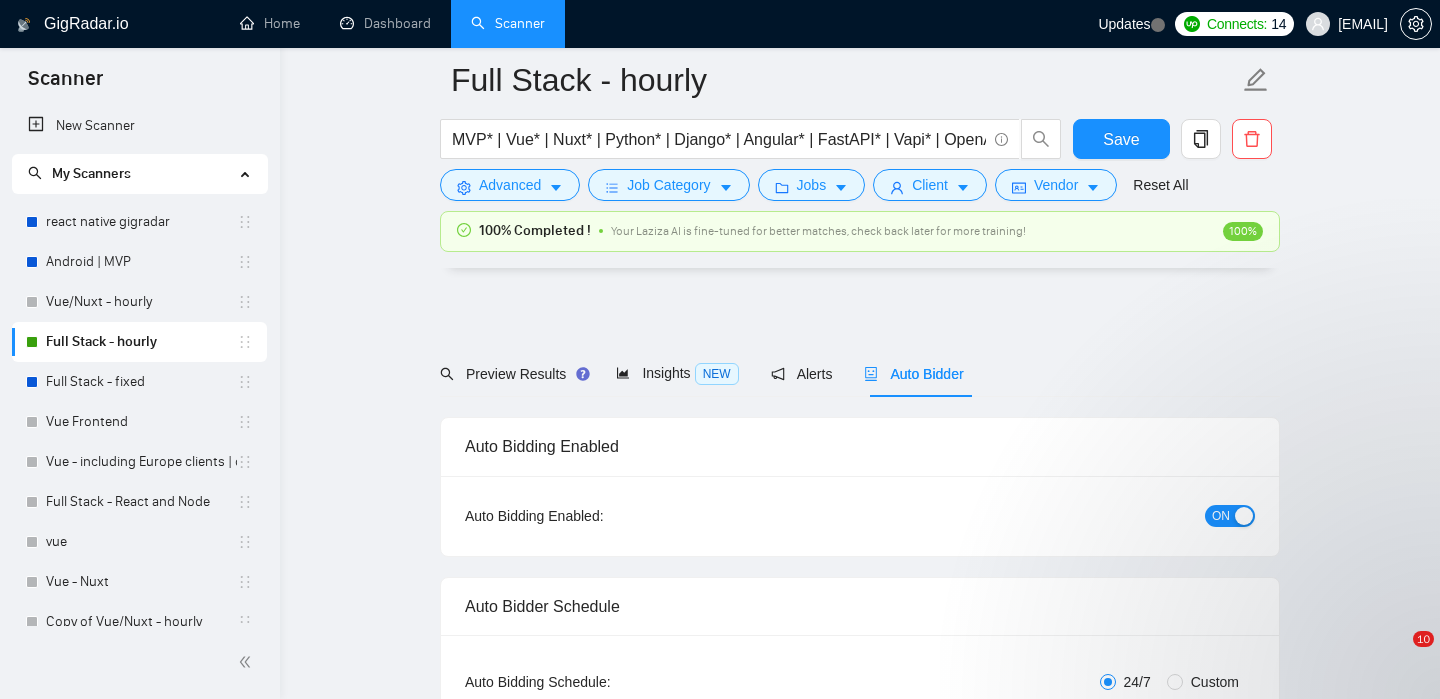 scroll, scrollTop: 5331, scrollLeft: 0, axis: vertical 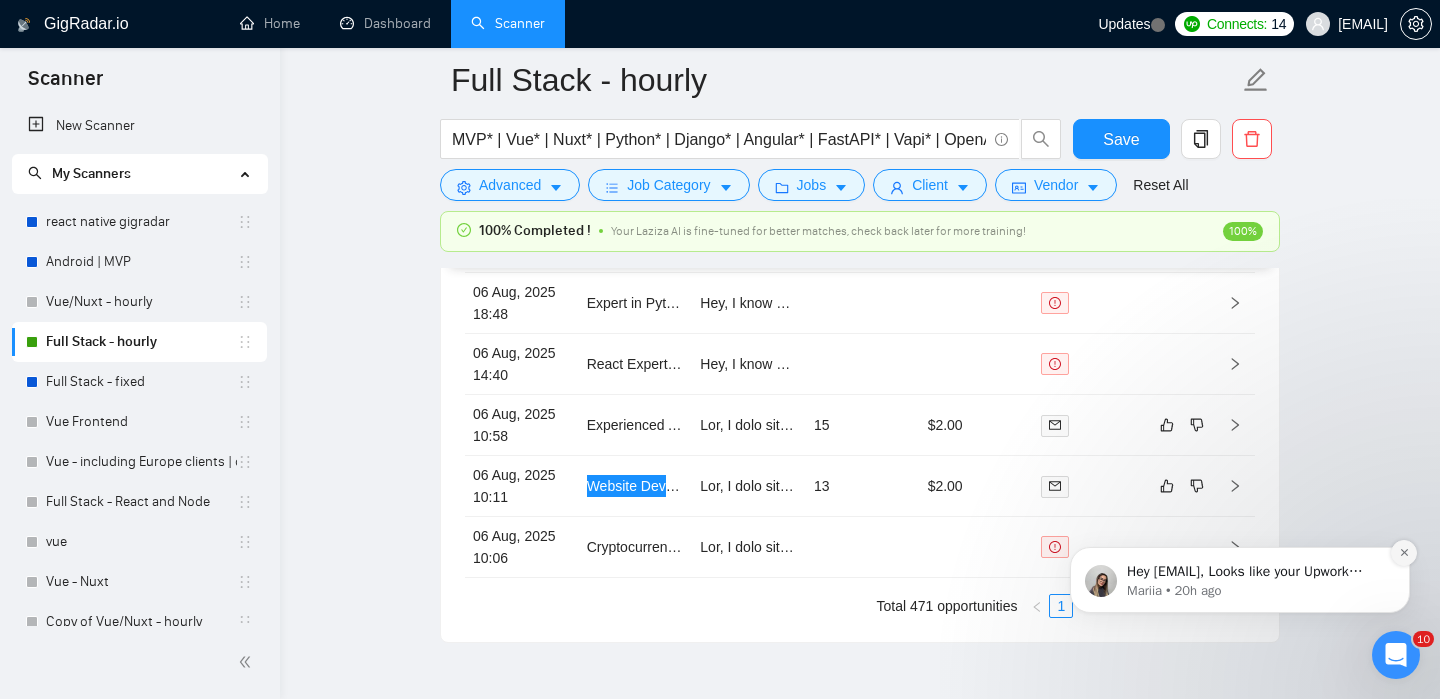 click 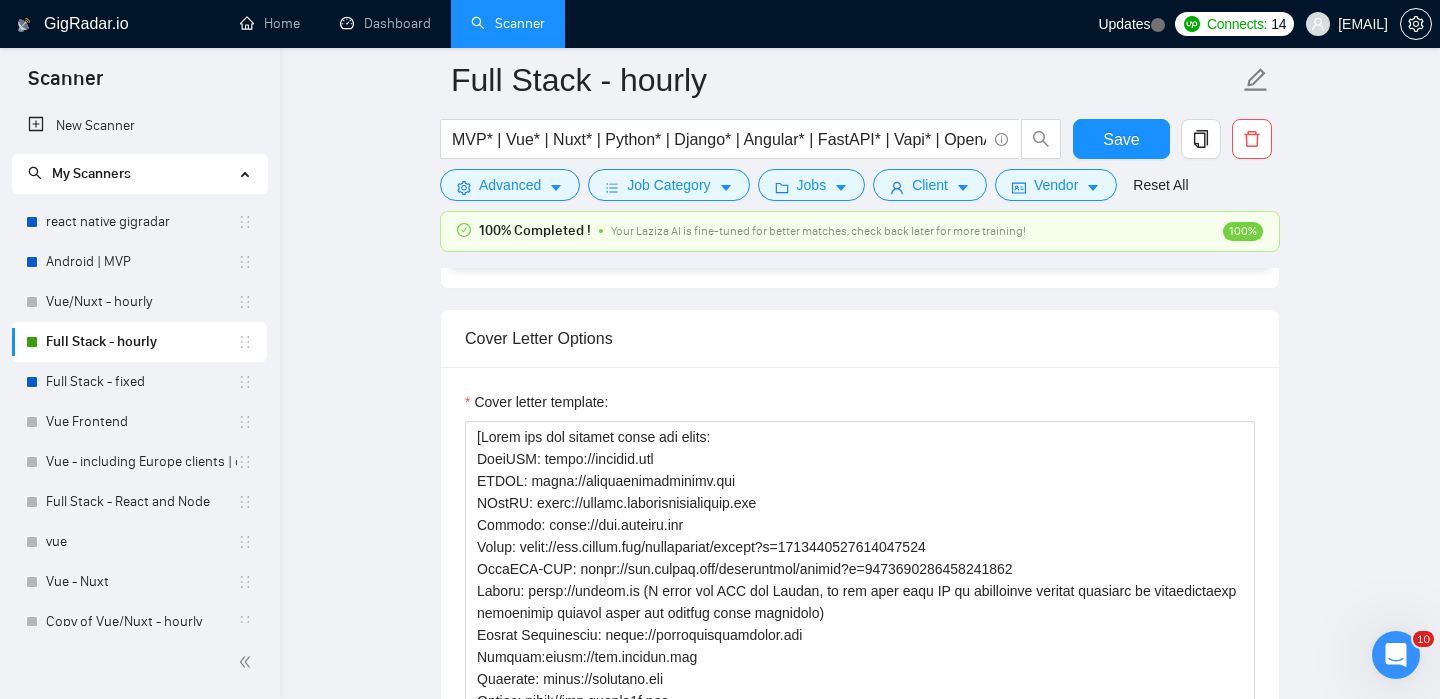 scroll, scrollTop: 2227, scrollLeft: 0, axis: vertical 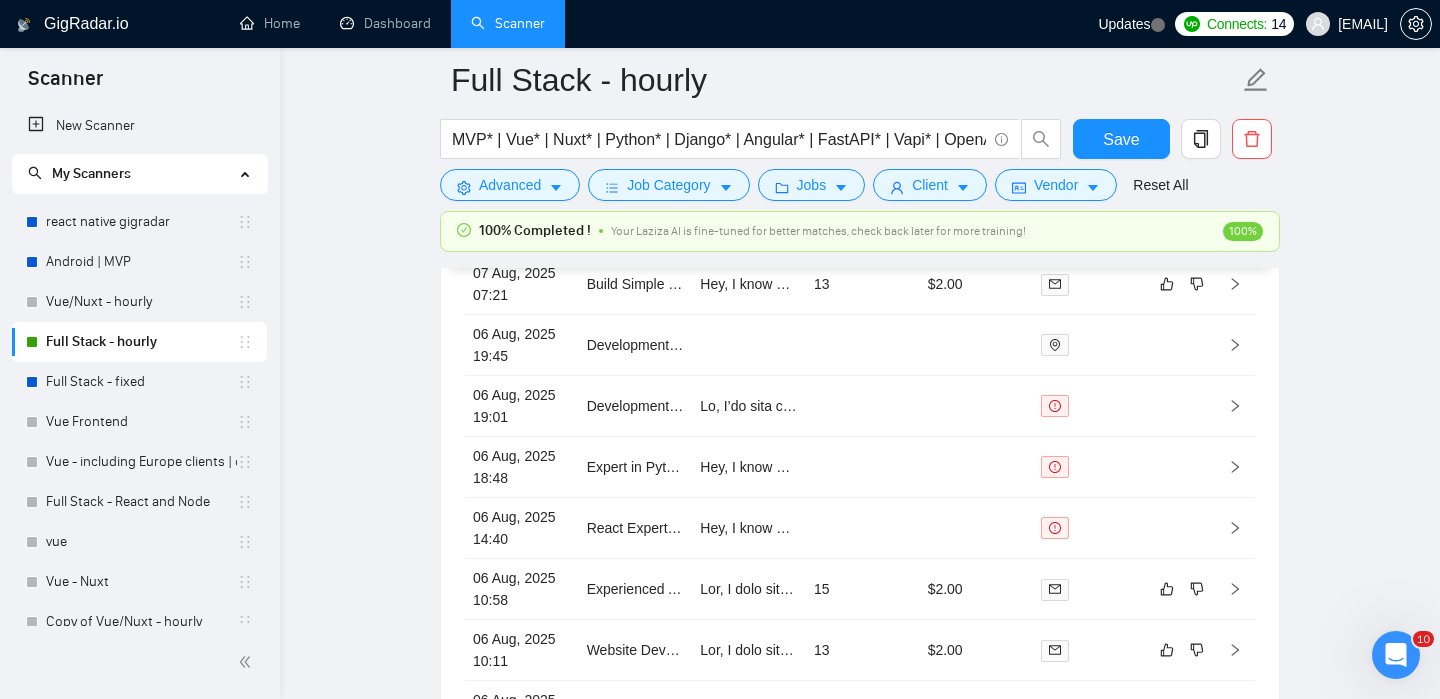 click on "Full Stack - hourly MVP* | Vue* | Nuxt* | Python* | Django* | Angular* | FastAPI* | Vapi* | OpenAI* | LLM* | AI* | Chatbot* | "Chat bot" ("front-end" | frontend* | "front end" | "full-stack" | full-stack* | "full-stack" | Backend* | "Back-end" | "Back - end" | "Back end" | "AI Engineer") Save Advanced   Job Category   Jobs   Client   Vendor   Reset All 100% Completed ! Your Laziza AI is fine-tuned for better matches, check back later for more training! 100% Preview Results Insights NEW Alerts Auto Bidder Auto Bidding Enabled Auto Bidding Enabled: ON Auto Bidder Schedule Auto Bidding Type: Automated (recommended) Semi-automated Auto Bidding Schedule: 24/7 Custom Custom Auto Bidder Schedule Repeat every week on Monday Tuesday Wednesday Thursday Friday Saturday Sunday Active Hours ( Asia/Karachi ): From: To: ( 24  hours) Asia/Karachi Auto Bidding Type Select your bidding algorithm: Choose the algorithm for you bidding. The price per proposal does not include your connects expenditure. Template Bidder 0.50 1.00" at bounding box center [860, -2308] 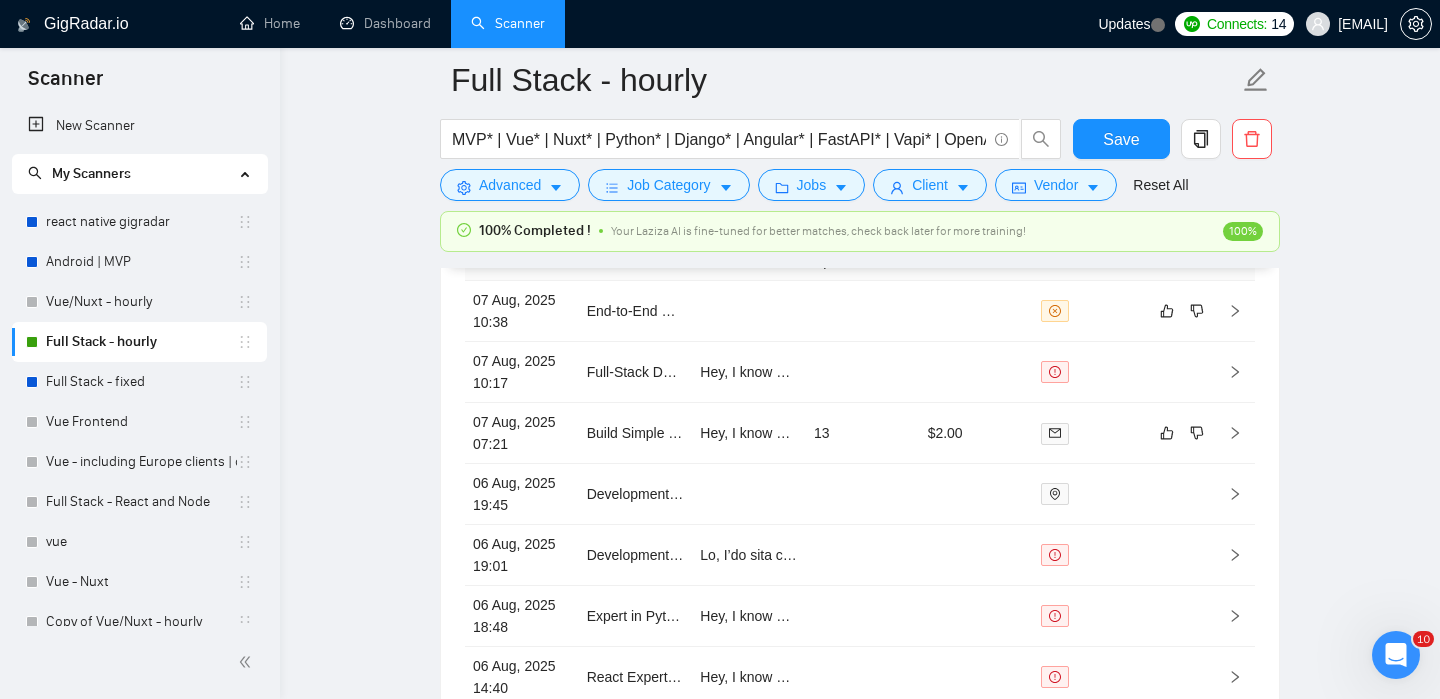 scroll, scrollTop: 5219, scrollLeft: 0, axis: vertical 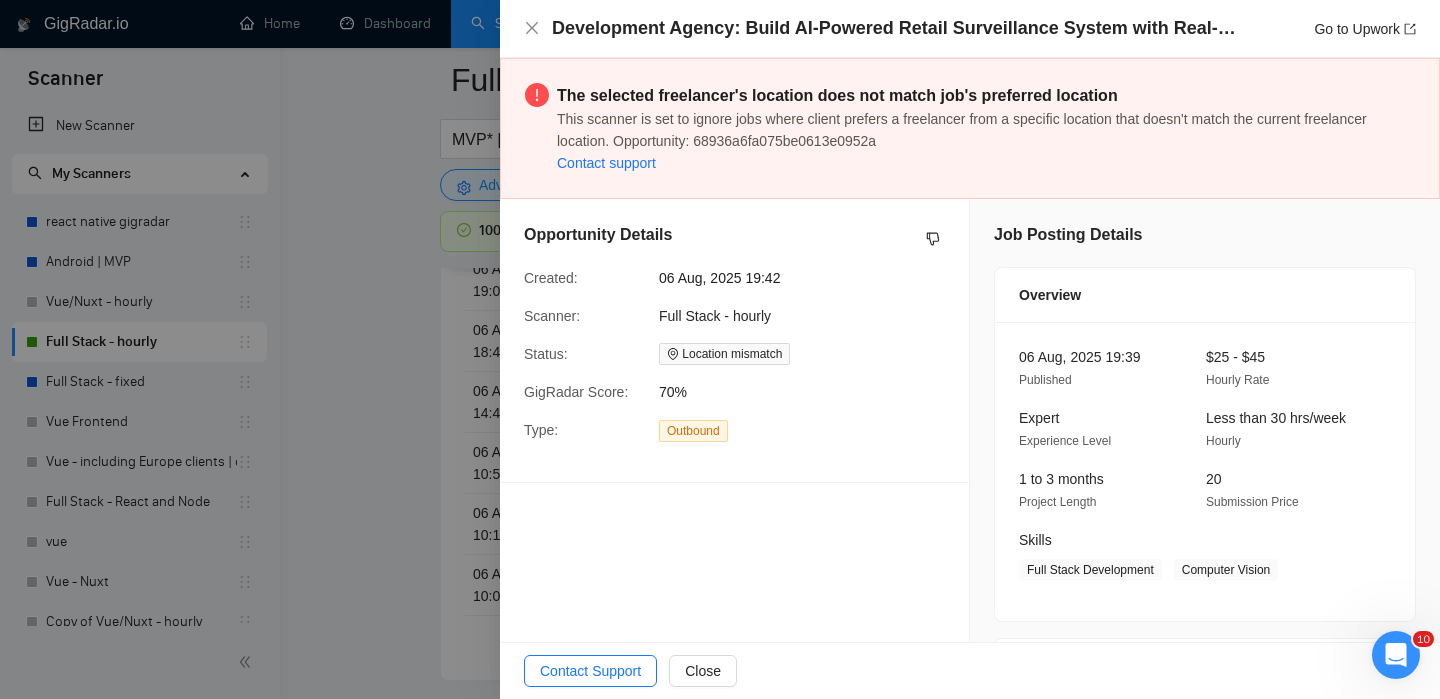click at bounding box center [720, 349] 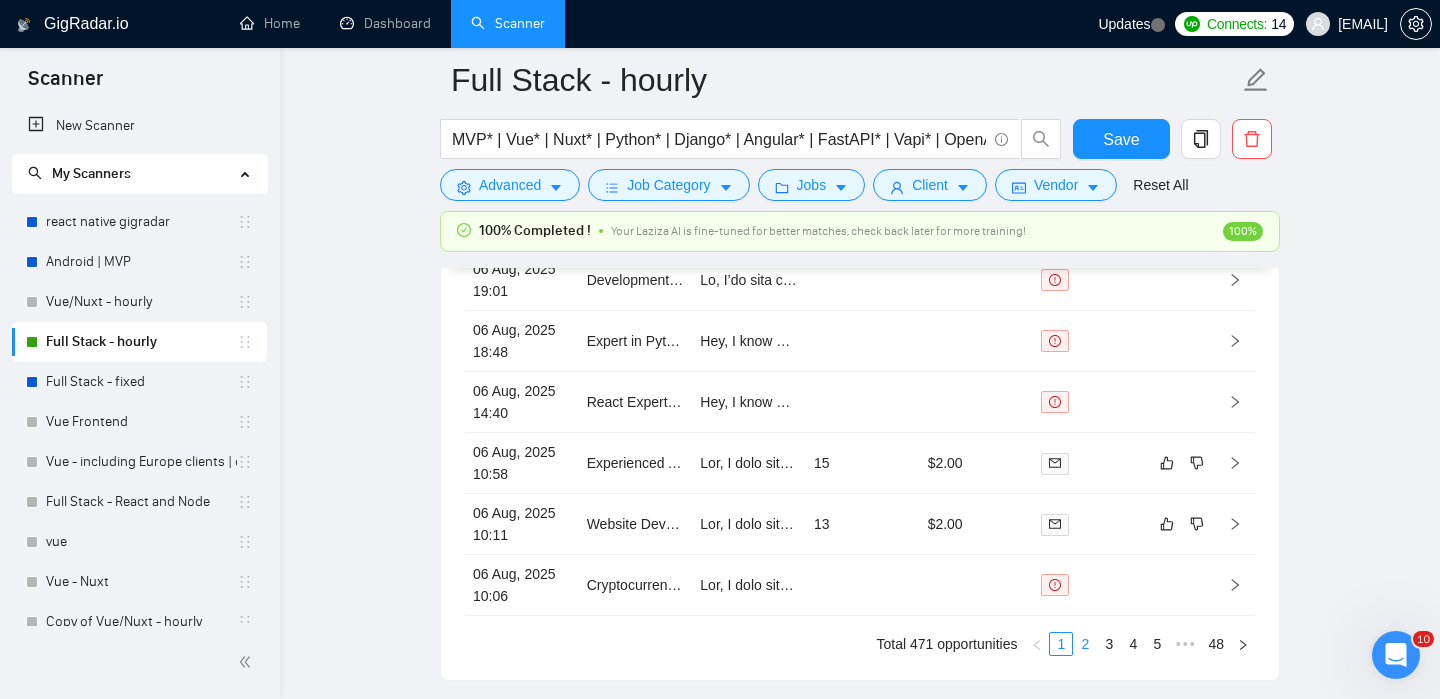 click on "2" at bounding box center (1085, 644) 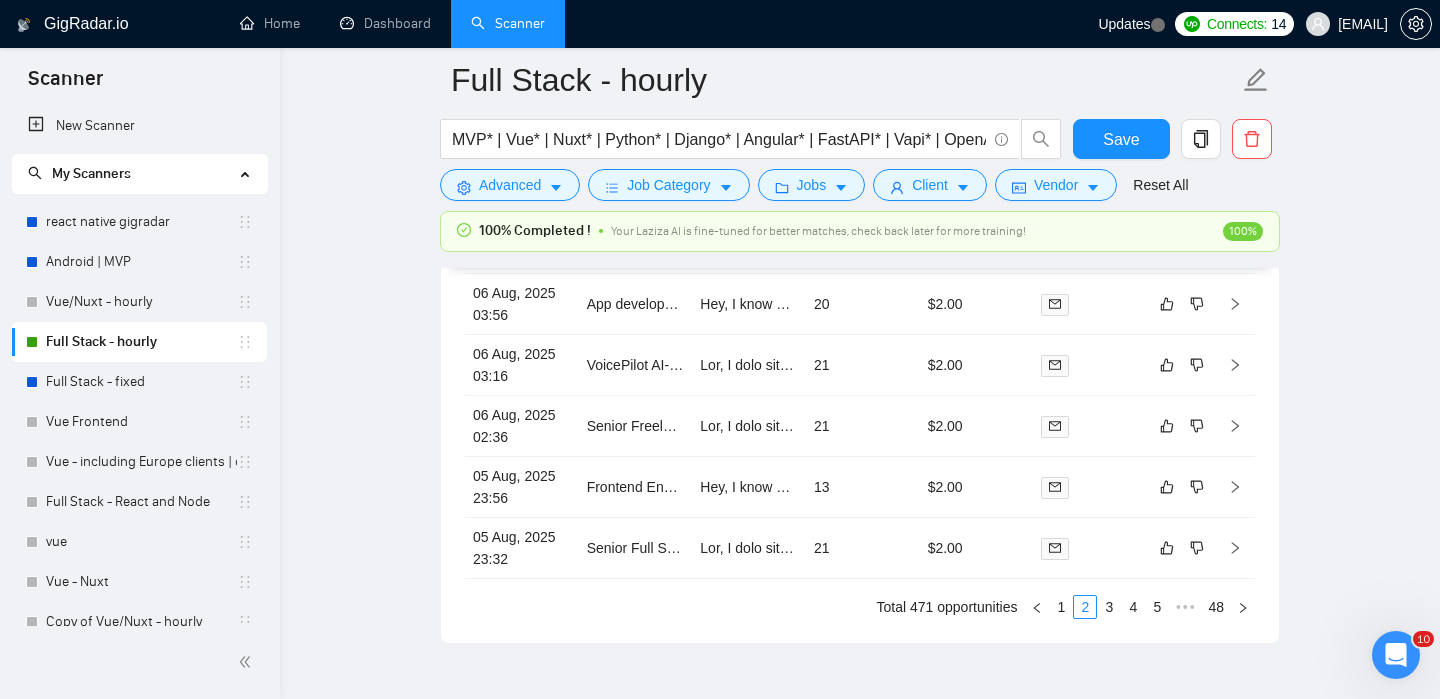 scroll, scrollTop: 5668, scrollLeft: 0, axis: vertical 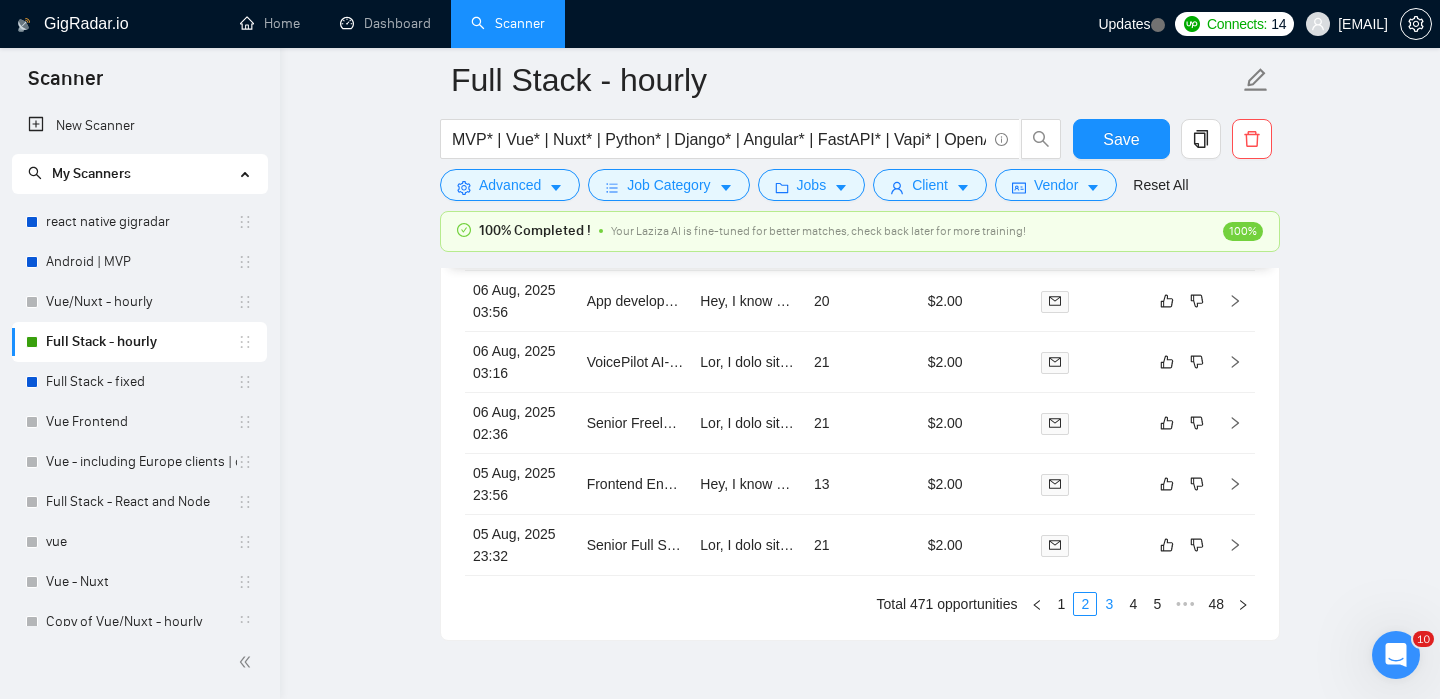 click on "3" at bounding box center [1109, 604] 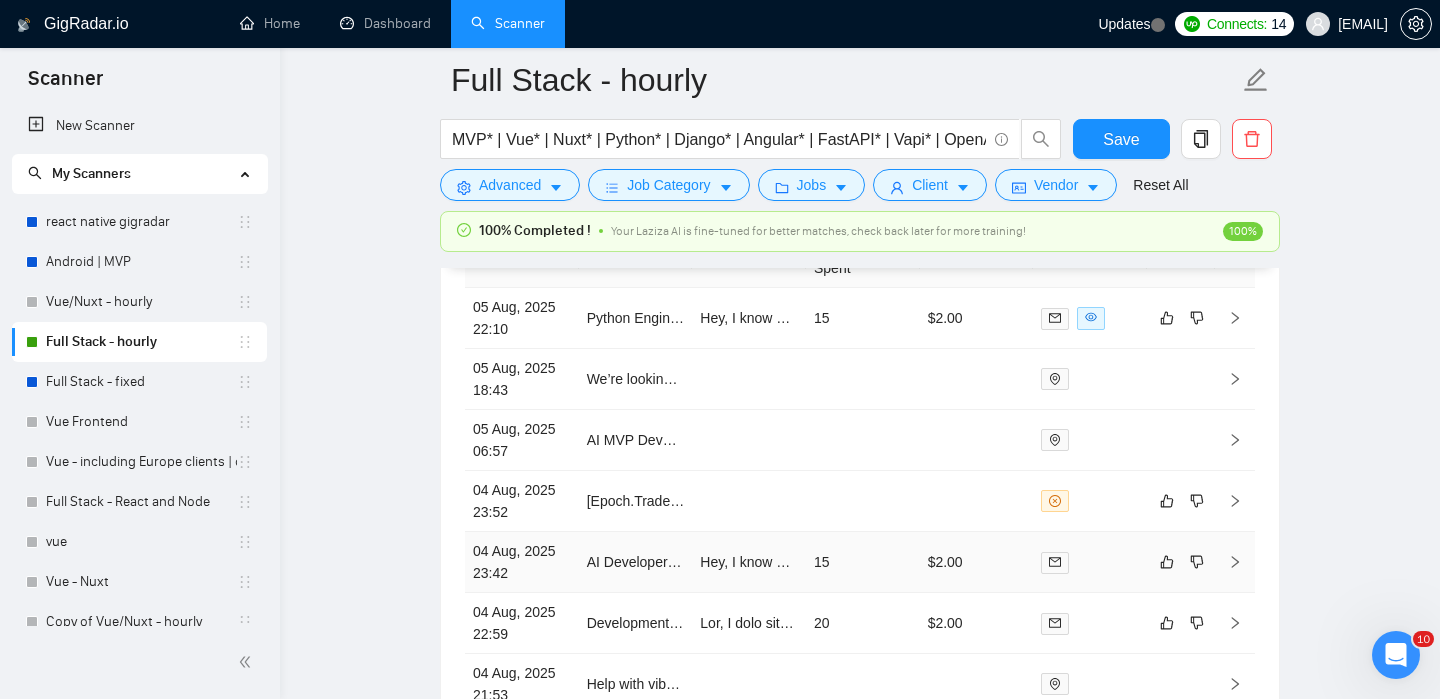 scroll, scrollTop: 5285, scrollLeft: 0, axis: vertical 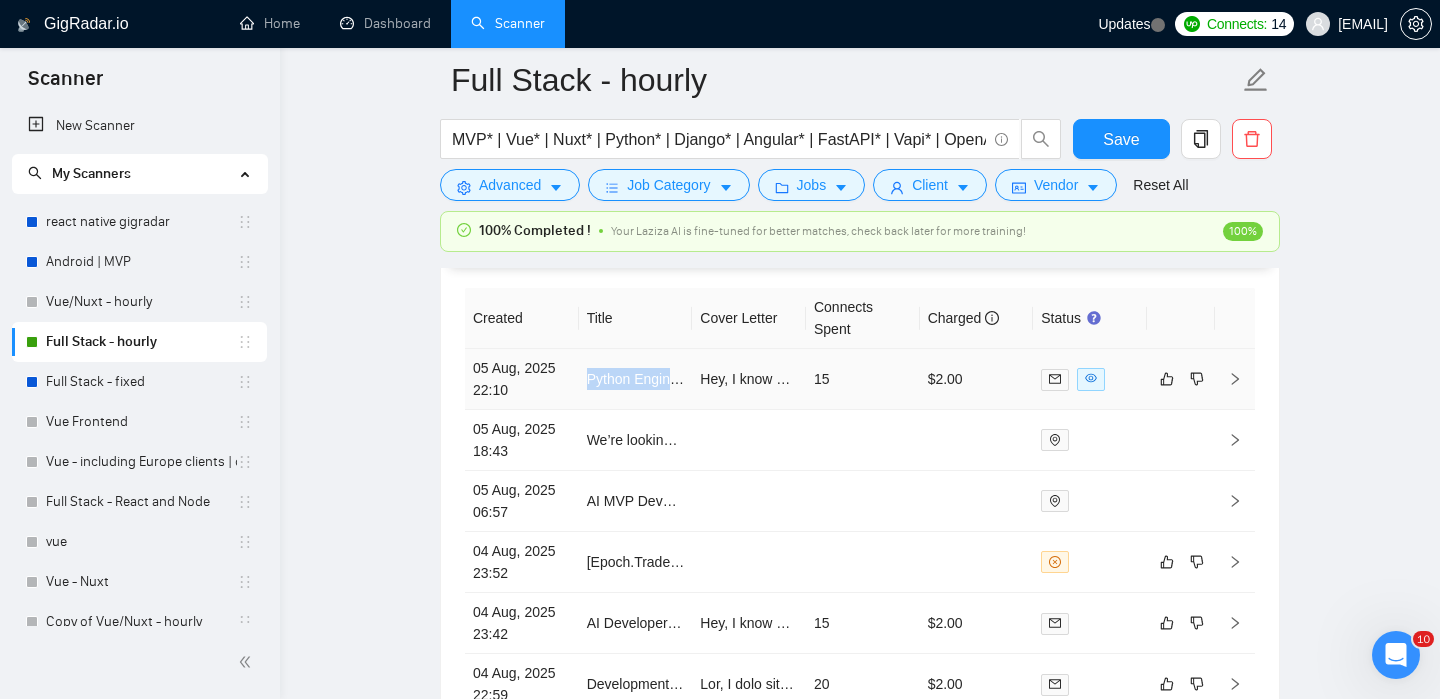 click 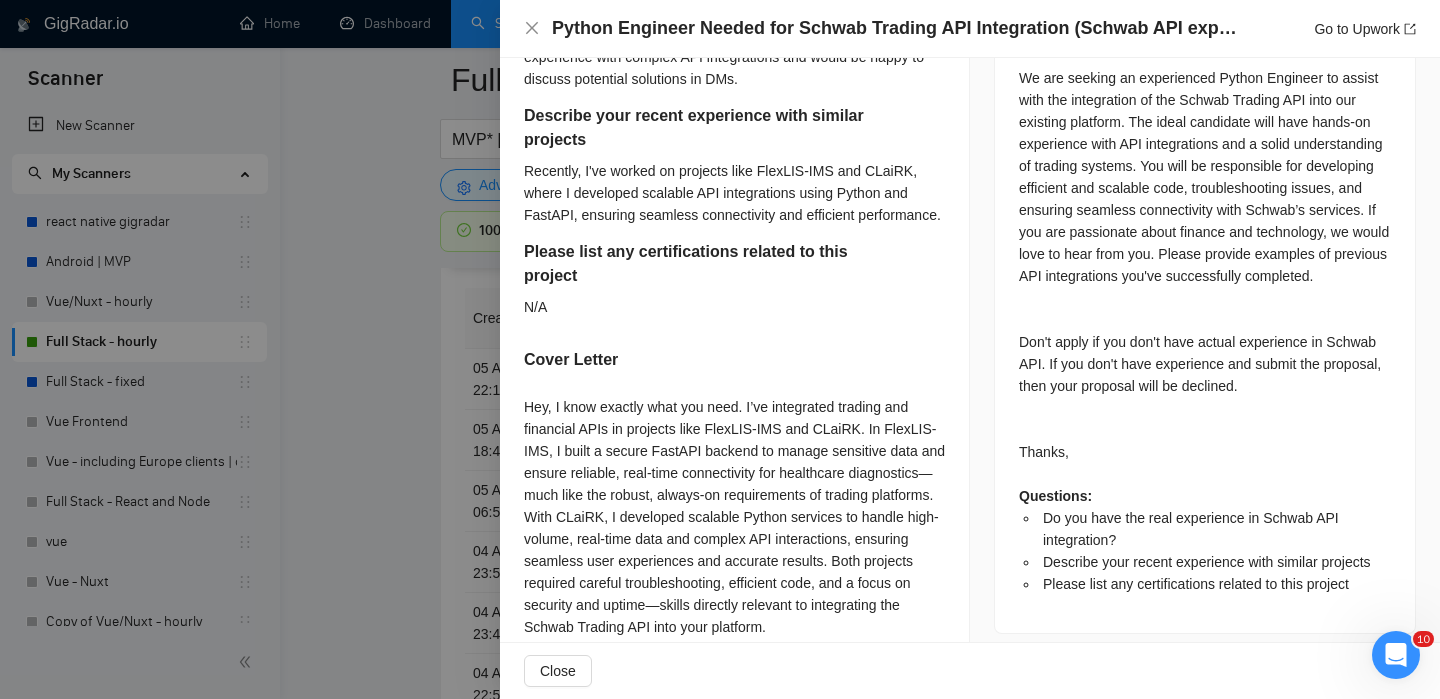 scroll, scrollTop: 1084, scrollLeft: 0, axis: vertical 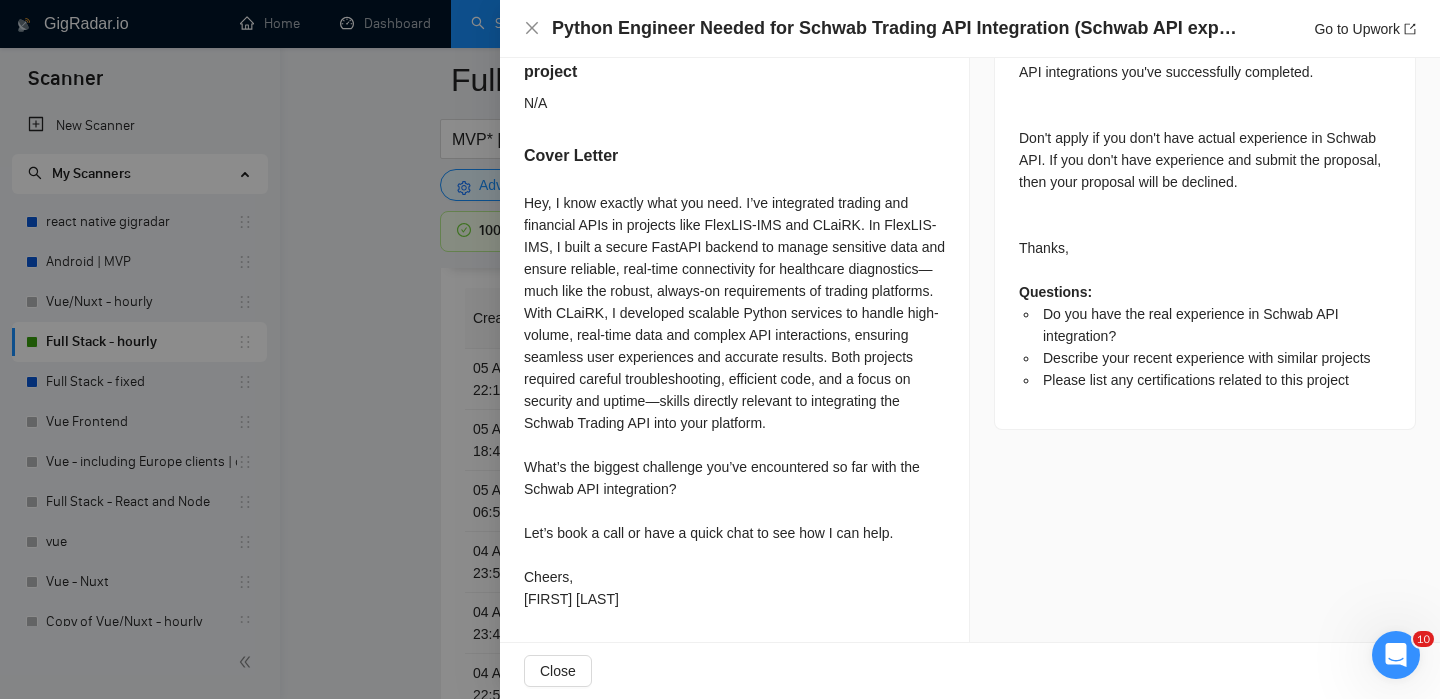 click at bounding box center (720, 349) 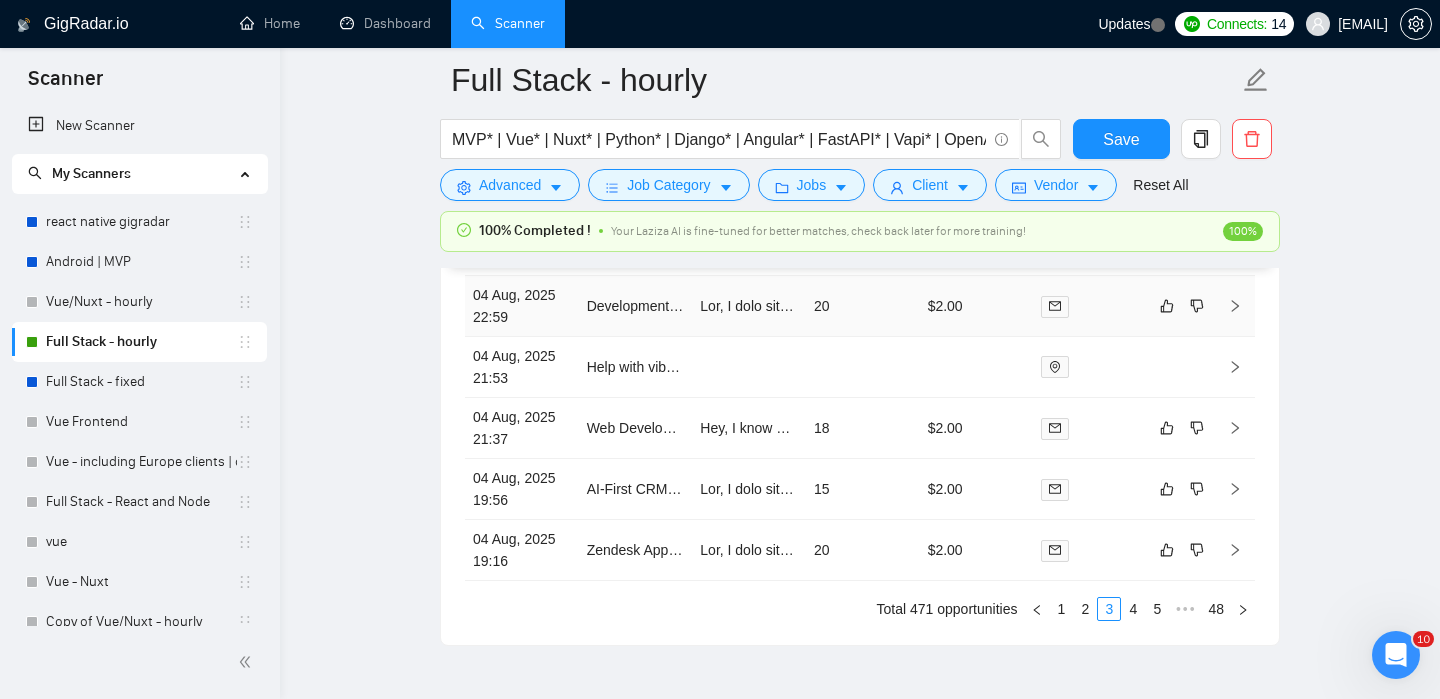 scroll, scrollTop: 5763, scrollLeft: 0, axis: vertical 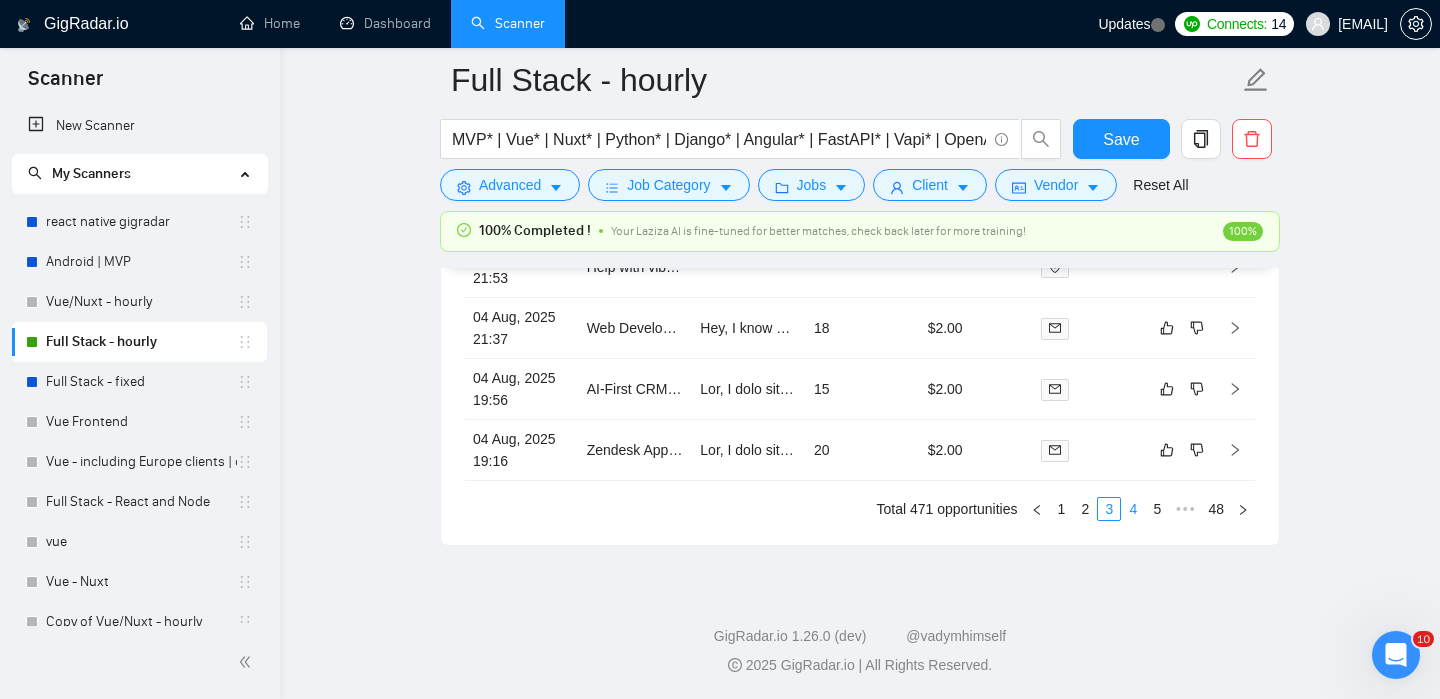 click on "4" at bounding box center [1133, 509] 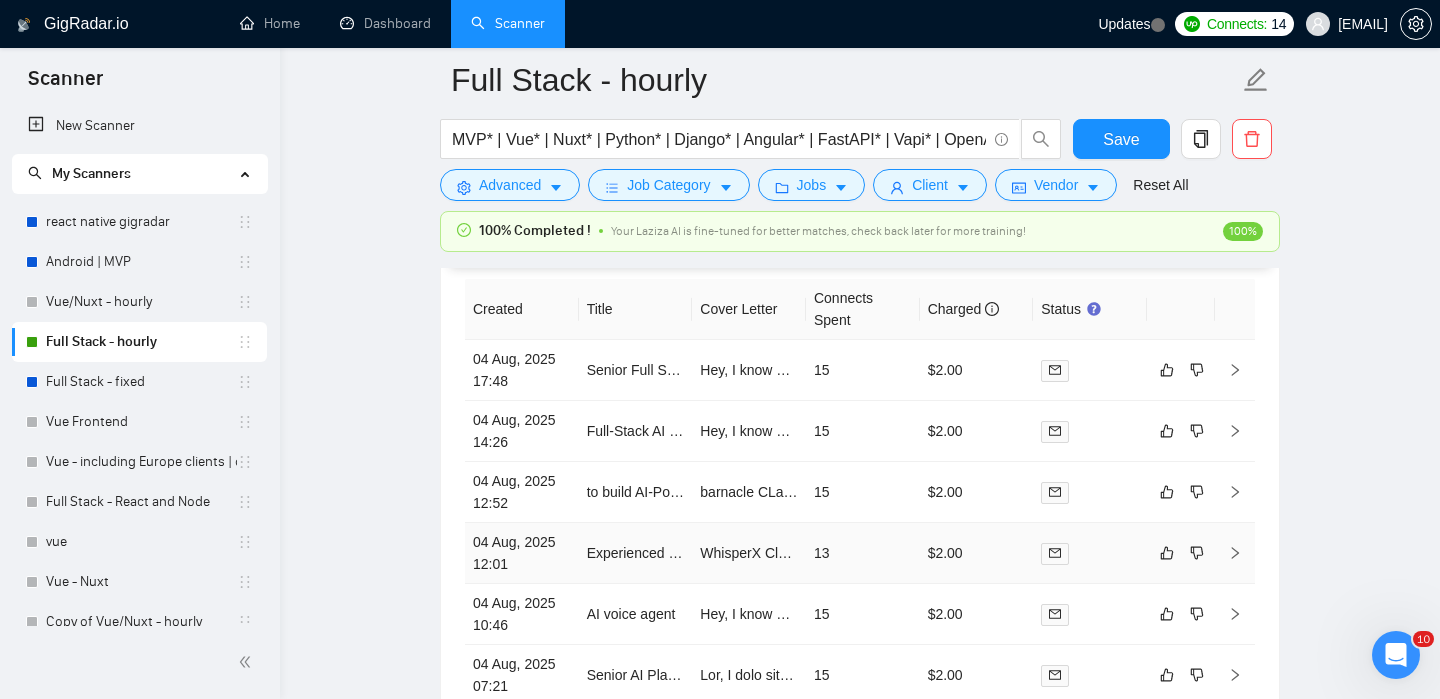 scroll, scrollTop: 5271, scrollLeft: 0, axis: vertical 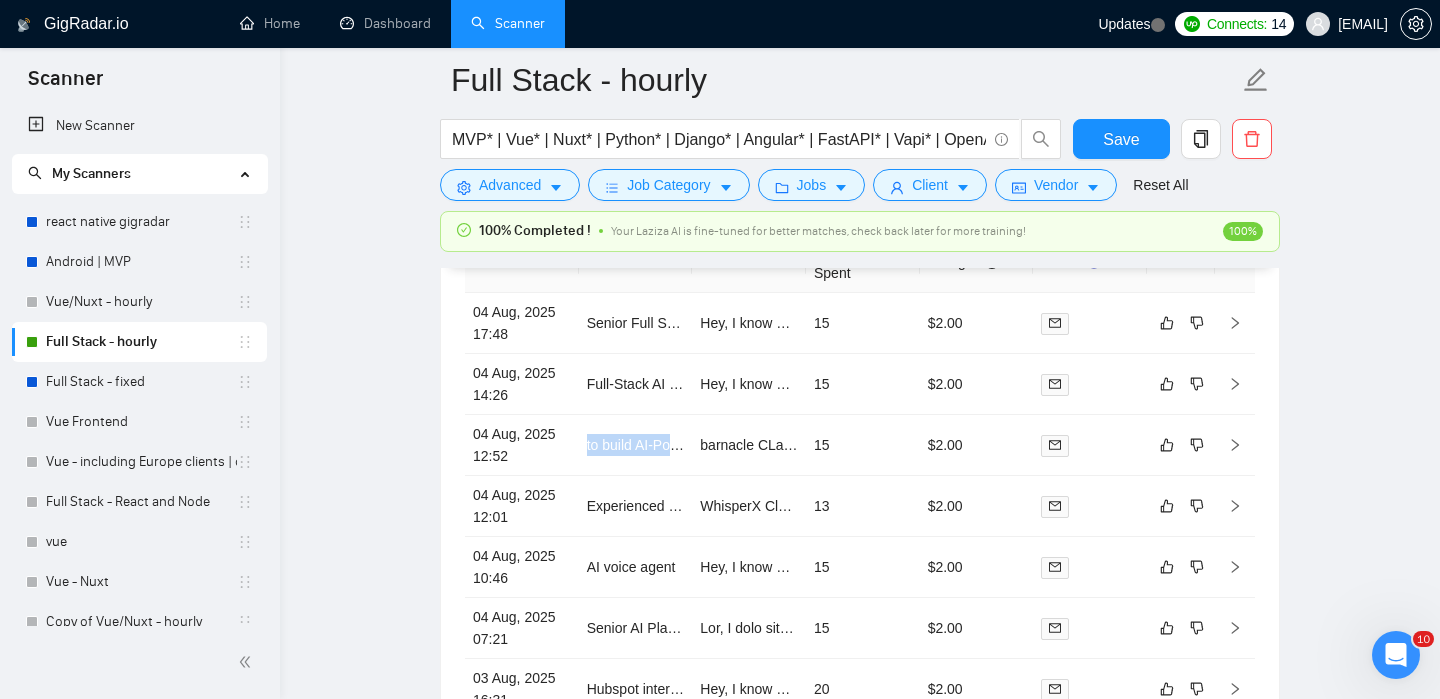 click on "Full Stack - hourly MVP* | Vue* | Nuxt* | Python* | Django* | Angular* | FastAPI* | Vapi* | OpenAI* | LLM* | AI* | Chatbot* | "Chat bot" ("front-end" | frontend* | "front end" | "full-stack" | full-stack* | "full-stack" | Backend* | "Back-end" | "Back - end" | "Back end" | "AI Engineer") Save Advanced   Job Category   Jobs   Client   Vendor   Reset All 100% Completed ! Your Laziza AI is fine-tuned for better matches, check back later for more training! 100% Preview Results Insights NEW Alerts Auto Bidder Auto Bidding Enabled Auto Bidding Enabled: ON Auto Bidder Schedule Auto Bidding Type: Automated (recommended) Semi-automated Auto Bidding Schedule: 24/7 Custom Custom Auto Bidder Schedule Repeat every week on Monday Tuesday Wednesday Thursday Friday Saturday Sunday Active Hours ( Asia/Karachi ): From: To: ( 24  hours) Asia/Karachi Auto Bidding Type Select your bidding algorithm: Choose the algorithm for you bidding. The price per proposal does not include your connects expenditure. Template Bidder 0.50 1.00" at bounding box center [860, -2147] 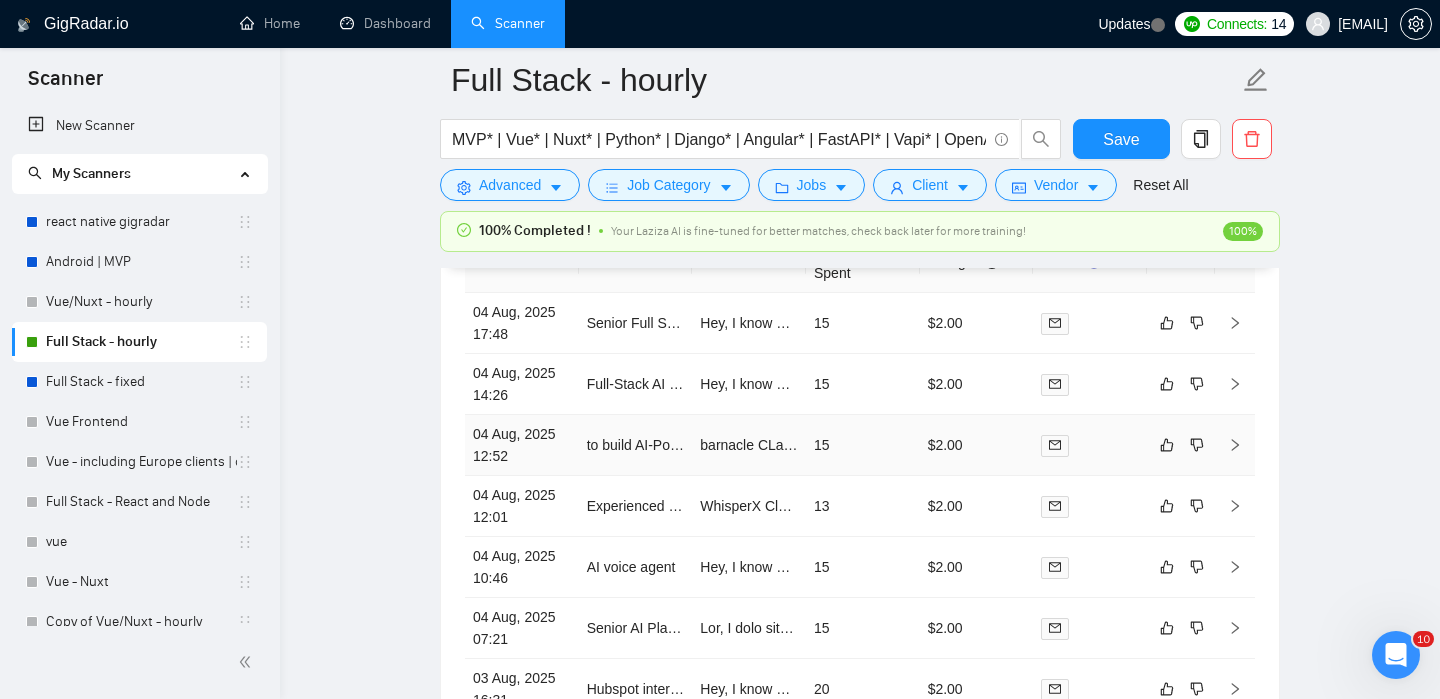 click at bounding box center [1235, 445] 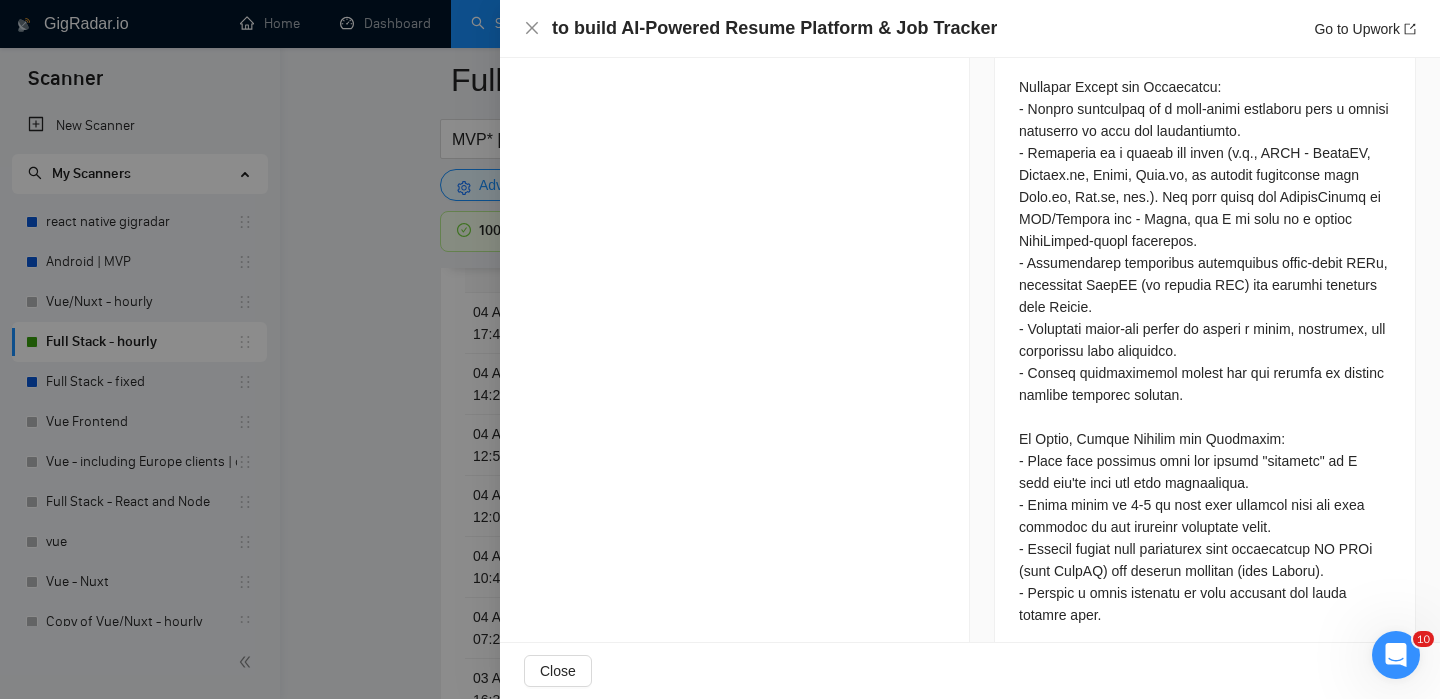 scroll, scrollTop: 2099, scrollLeft: 0, axis: vertical 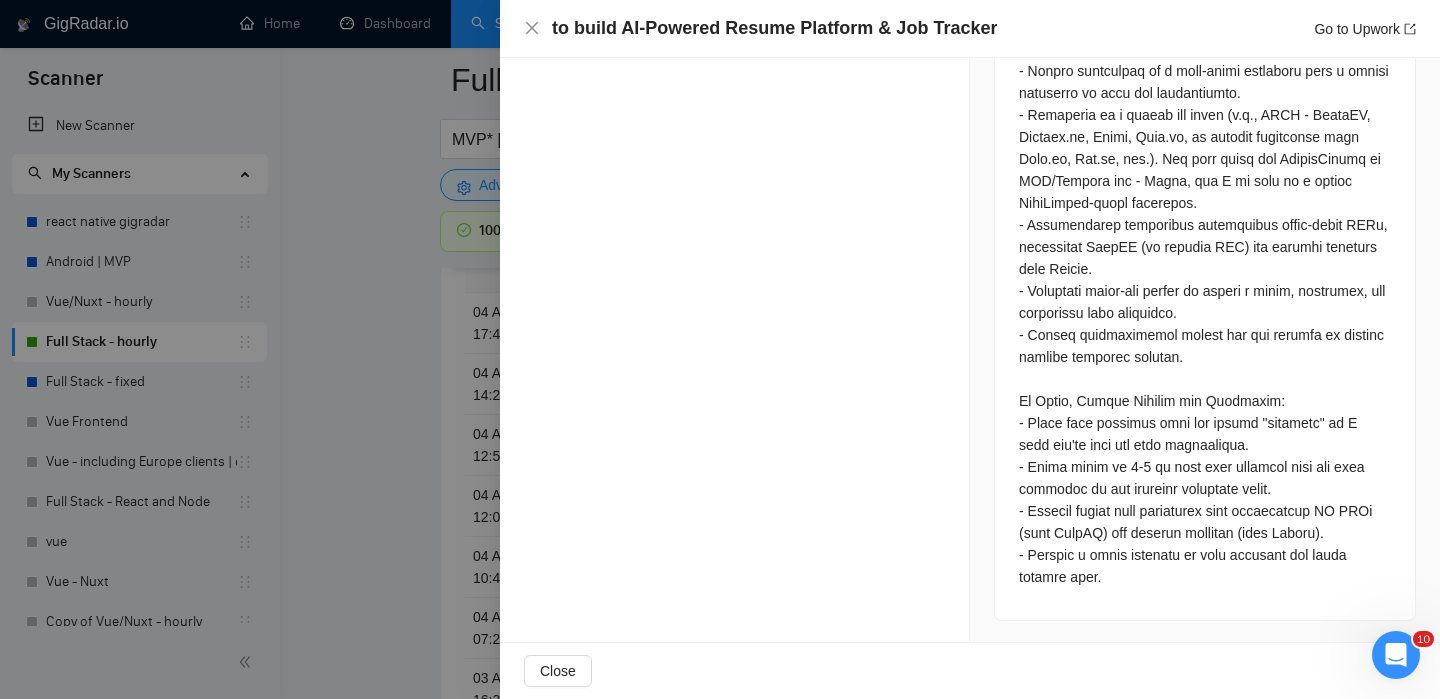 click on "Proposal Details Date: 04 Aug, 2025 12:55 Scanner: Full Stack - hourly Status: Sent     Manager: I Made Rio Sukmana Putra   Freelancer: Saad Mahmood   Profile: General Profile Connects Spent: 15 Bid Amount: $25/hr GigRadar Score: 47% Application Time: 00:13:10 Type: Outbound AI Reasoning Log Laziza AI 👑 Qualified this Job and It Was Applied 04 Aug, 2025 12: 55 Cover Letter" at bounding box center (735, -698) 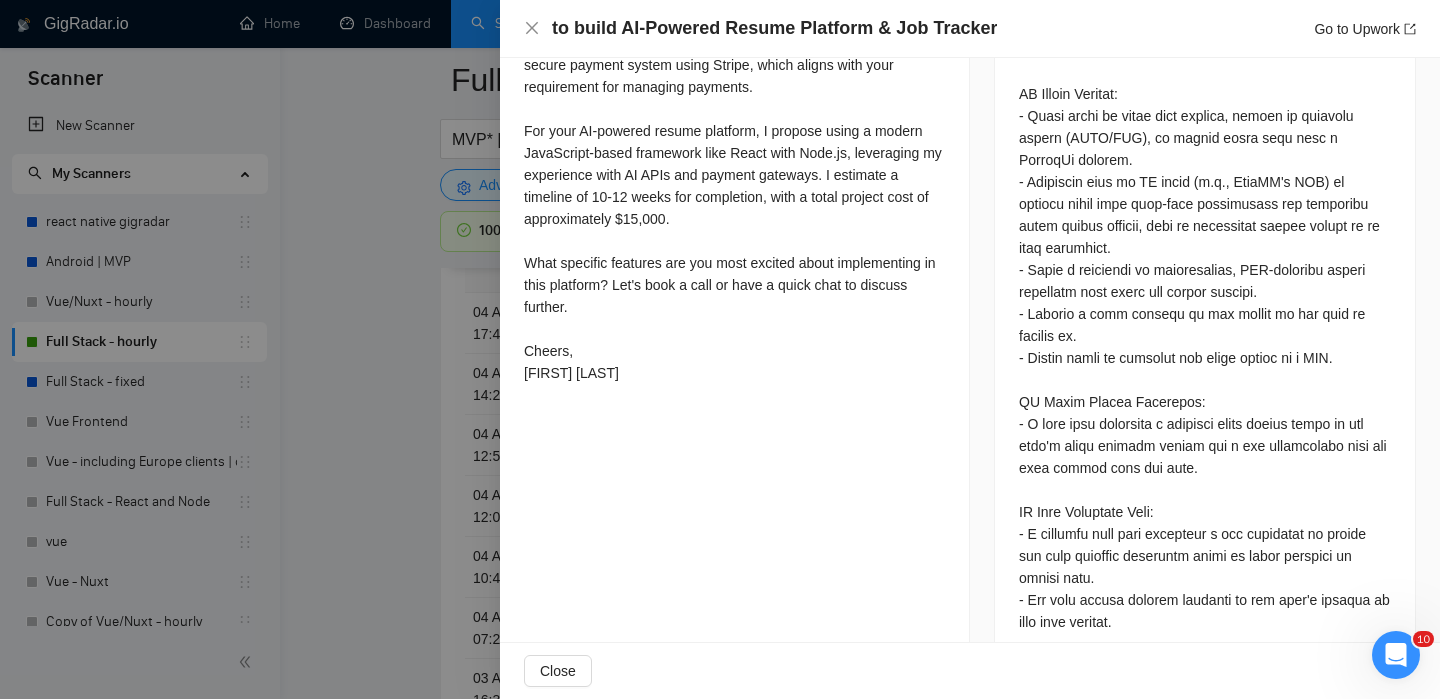 scroll, scrollTop: 977, scrollLeft: 0, axis: vertical 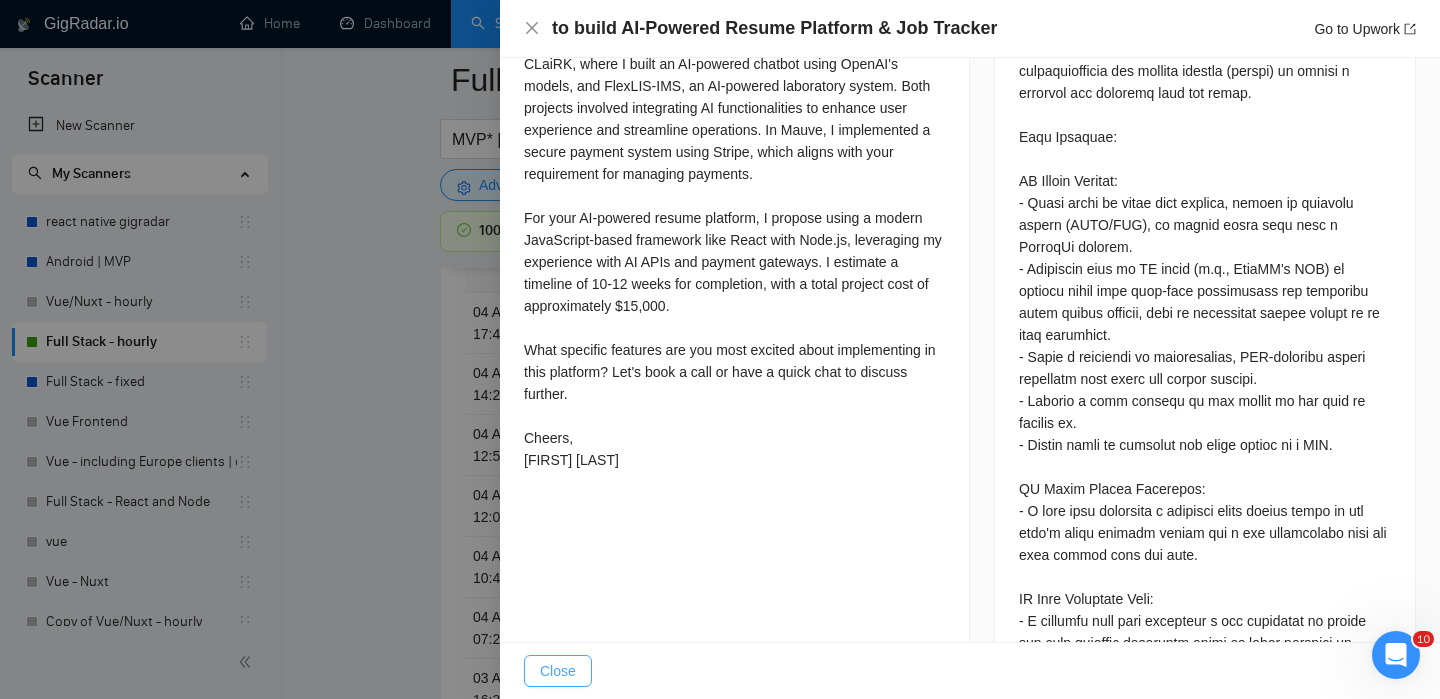 click on "Close" at bounding box center (558, 671) 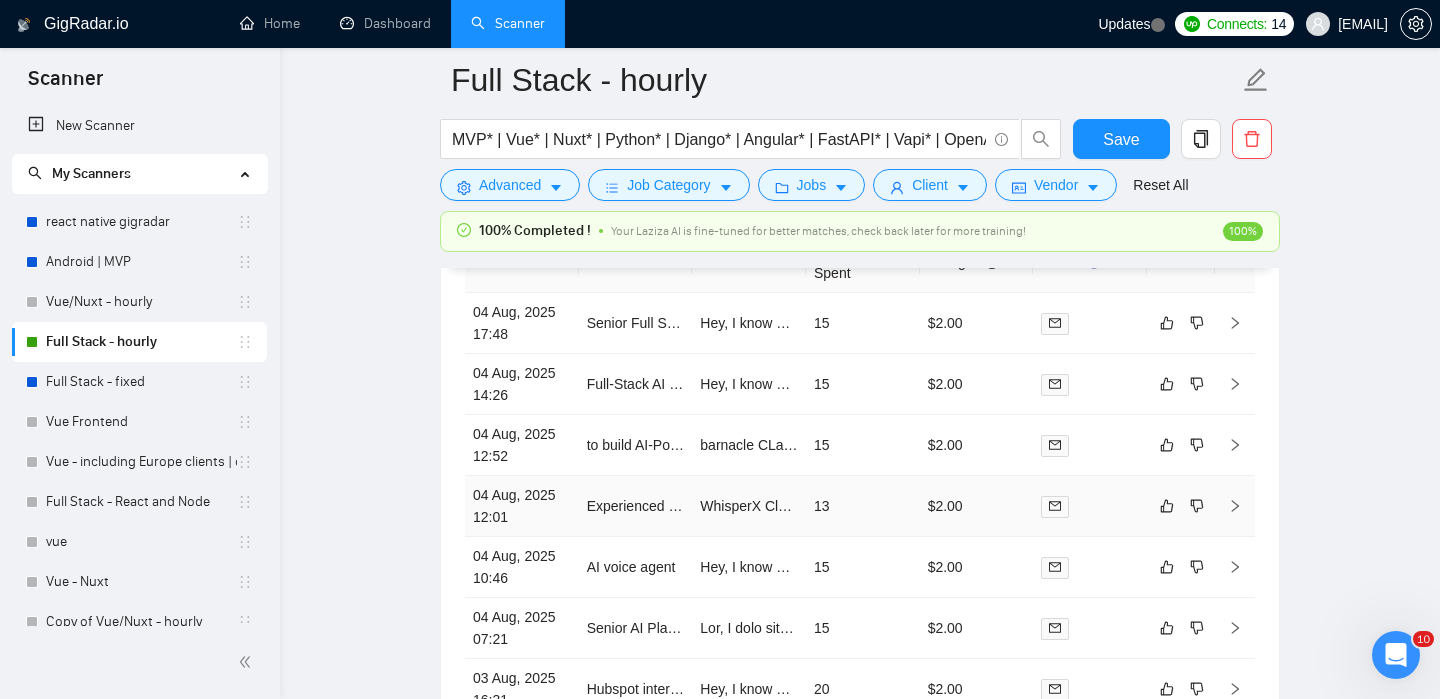 scroll, scrollTop: 5319, scrollLeft: 0, axis: vertical 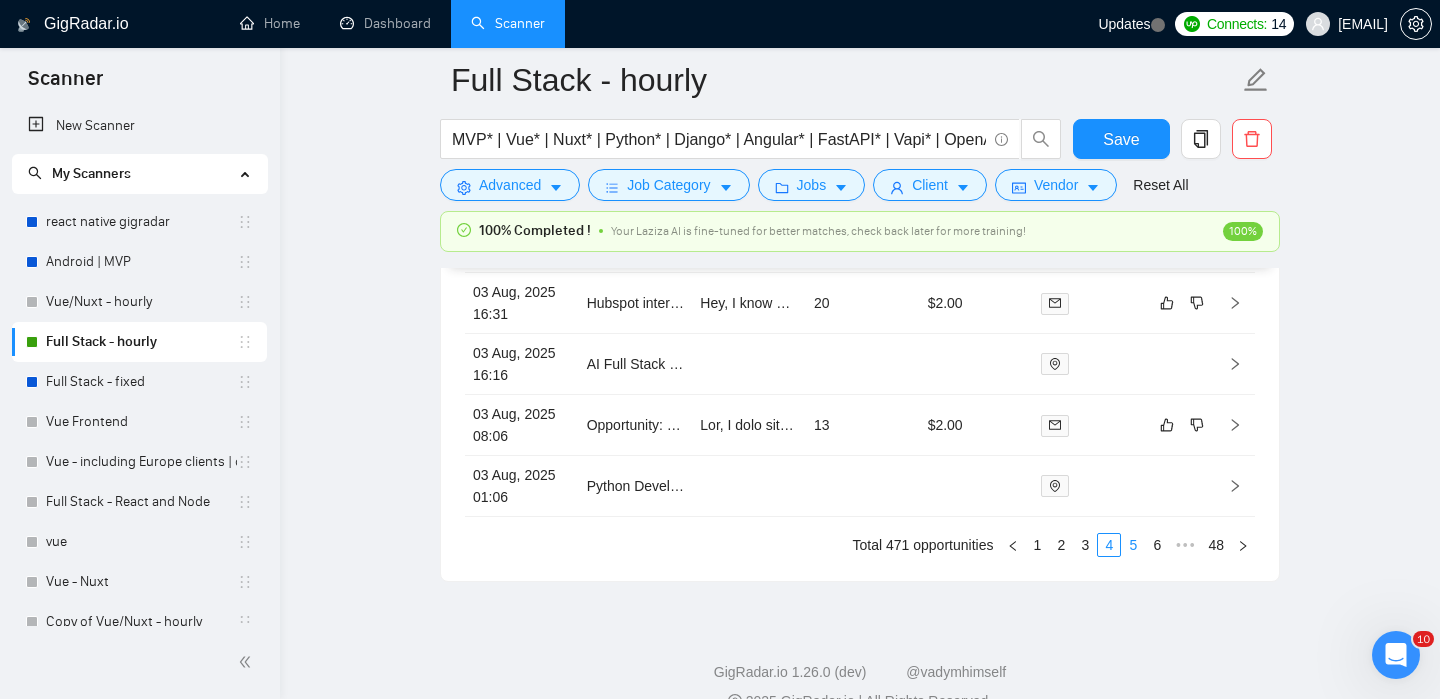 click on "5" at bounding box center (1133, 545) 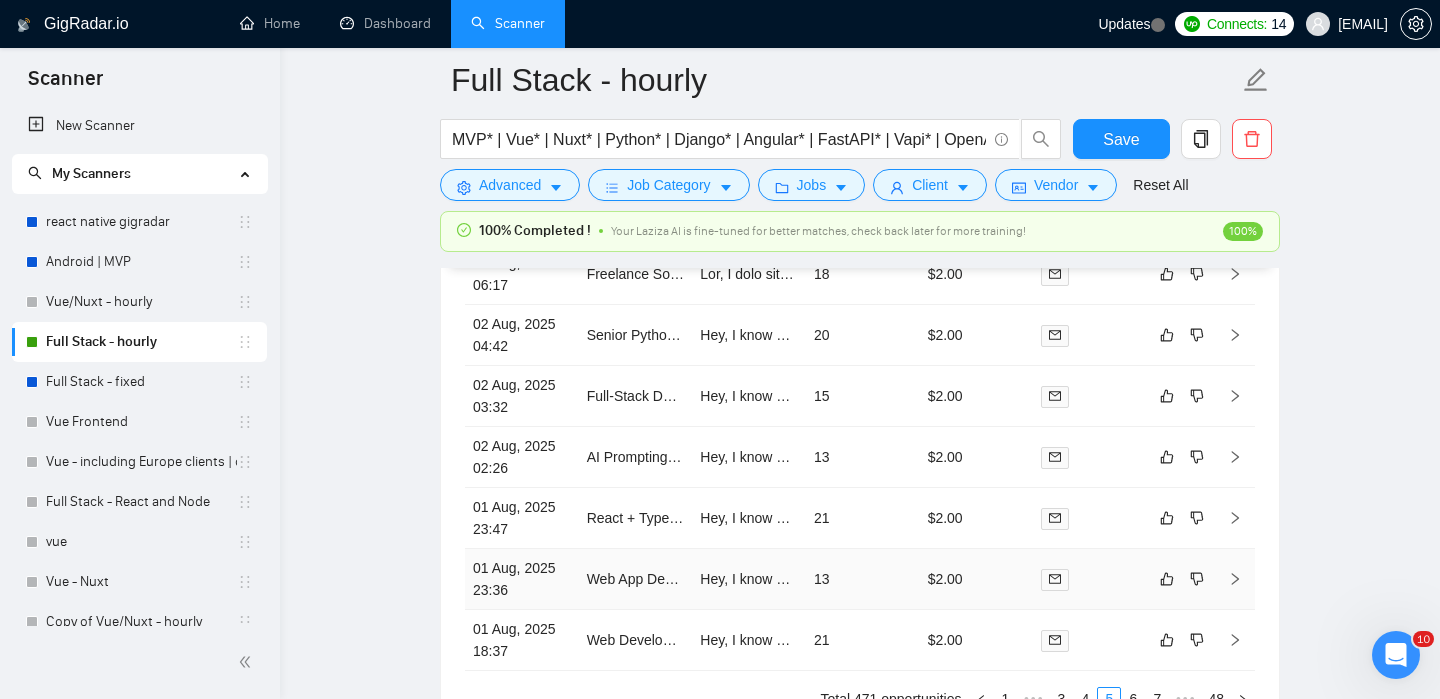 scroll, scrollTop: 5710, scrollLeft: 0, axis: vertical 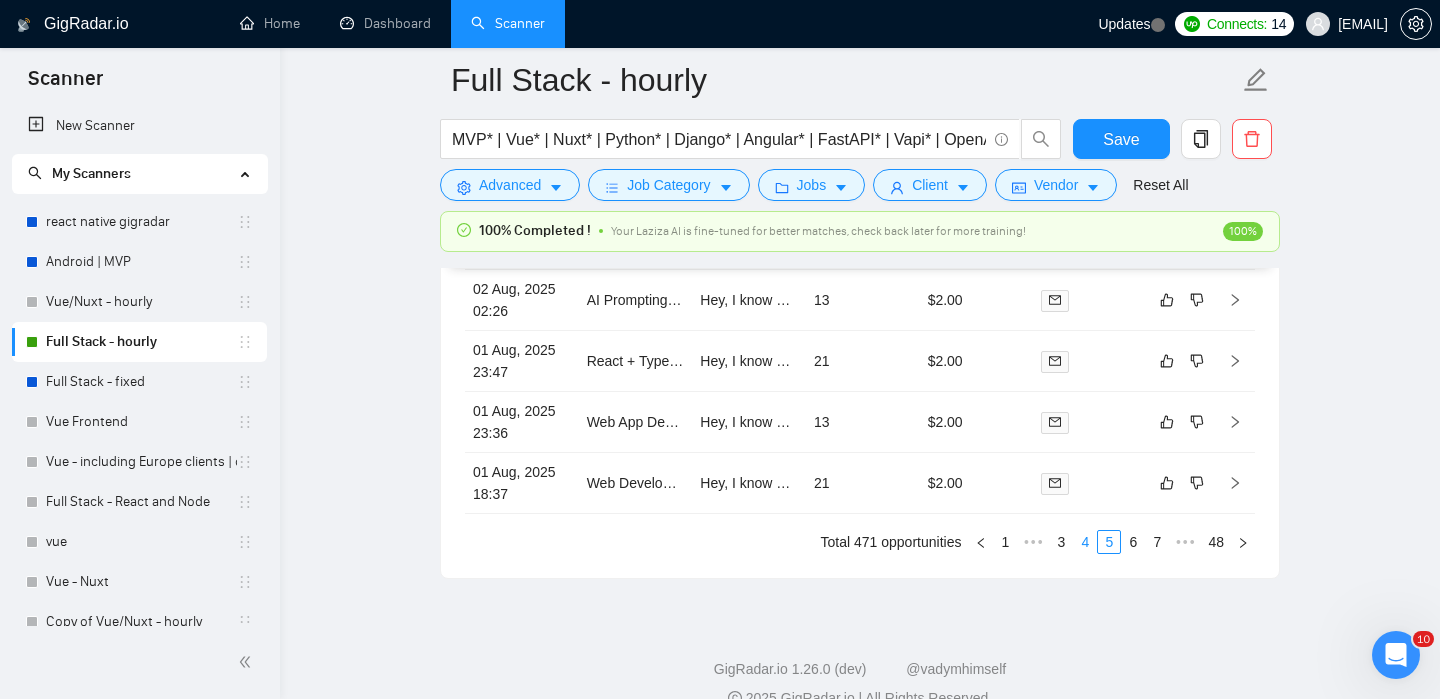 click on "4" at bounding box center [1085, 542] 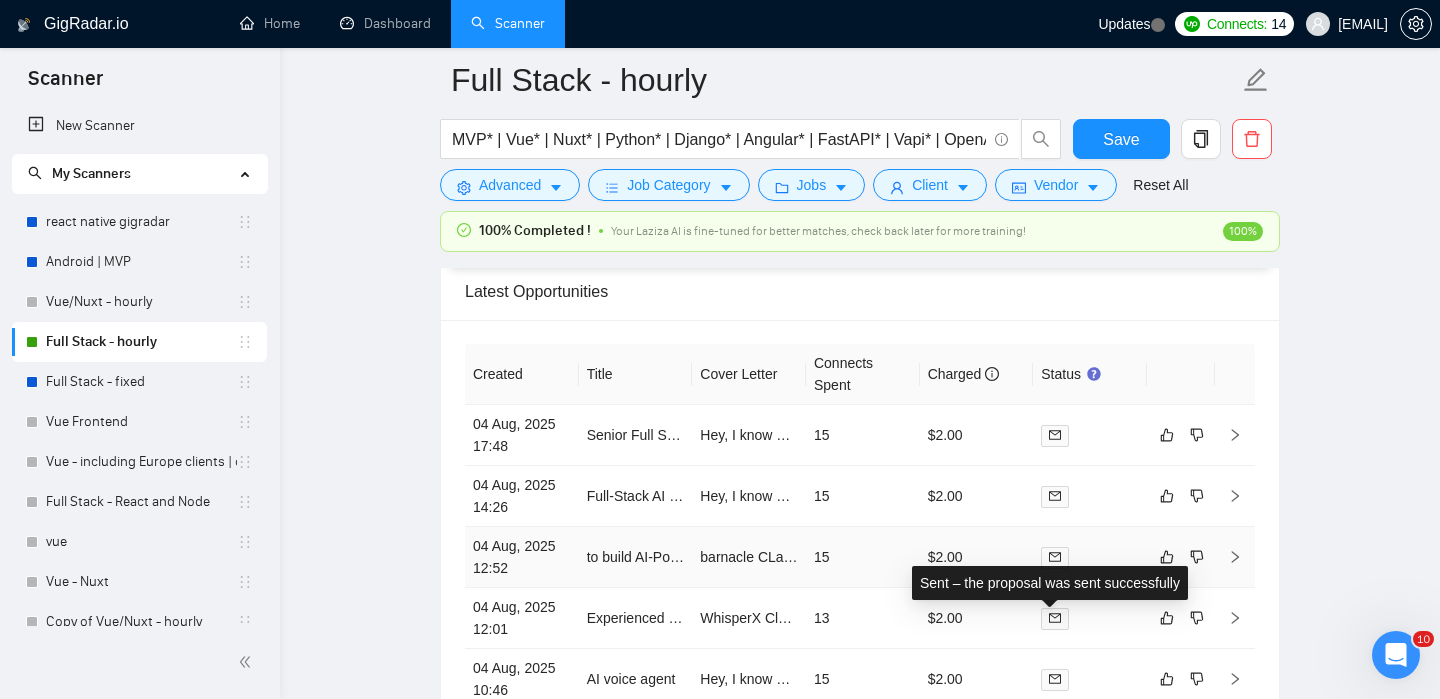 scroll, scrollTop: 5224, scrollLeft: 0, axis: vertical 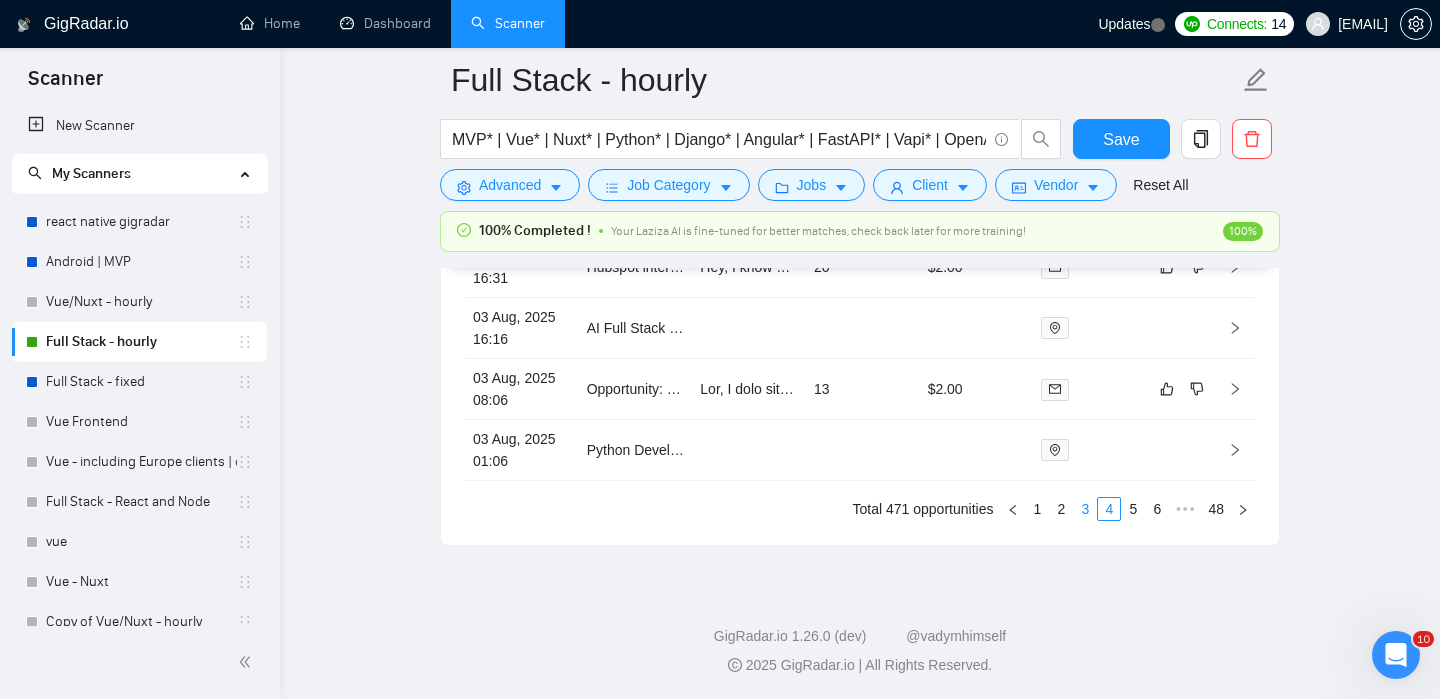 click on "3" at bounding box center [1085, 509] 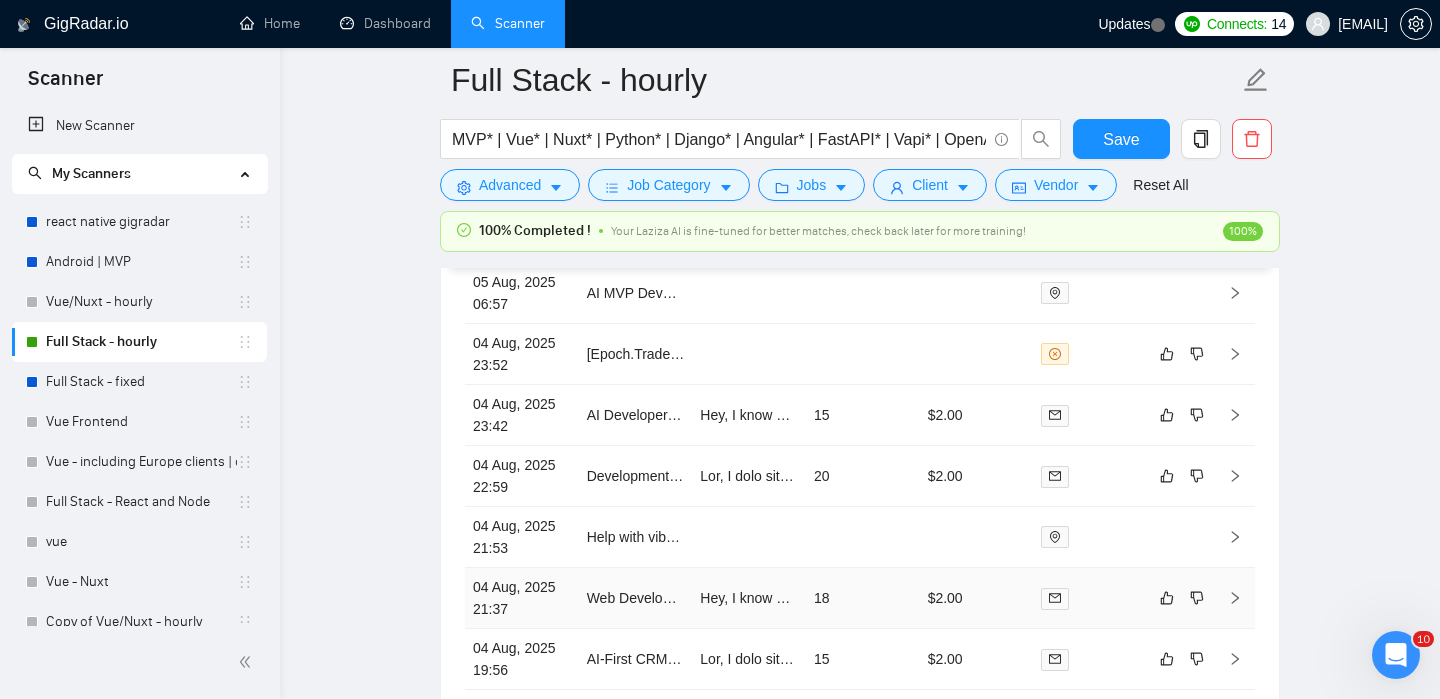 scroll, scrollTop: 5484, scrollLeft: 0, axis: vertical 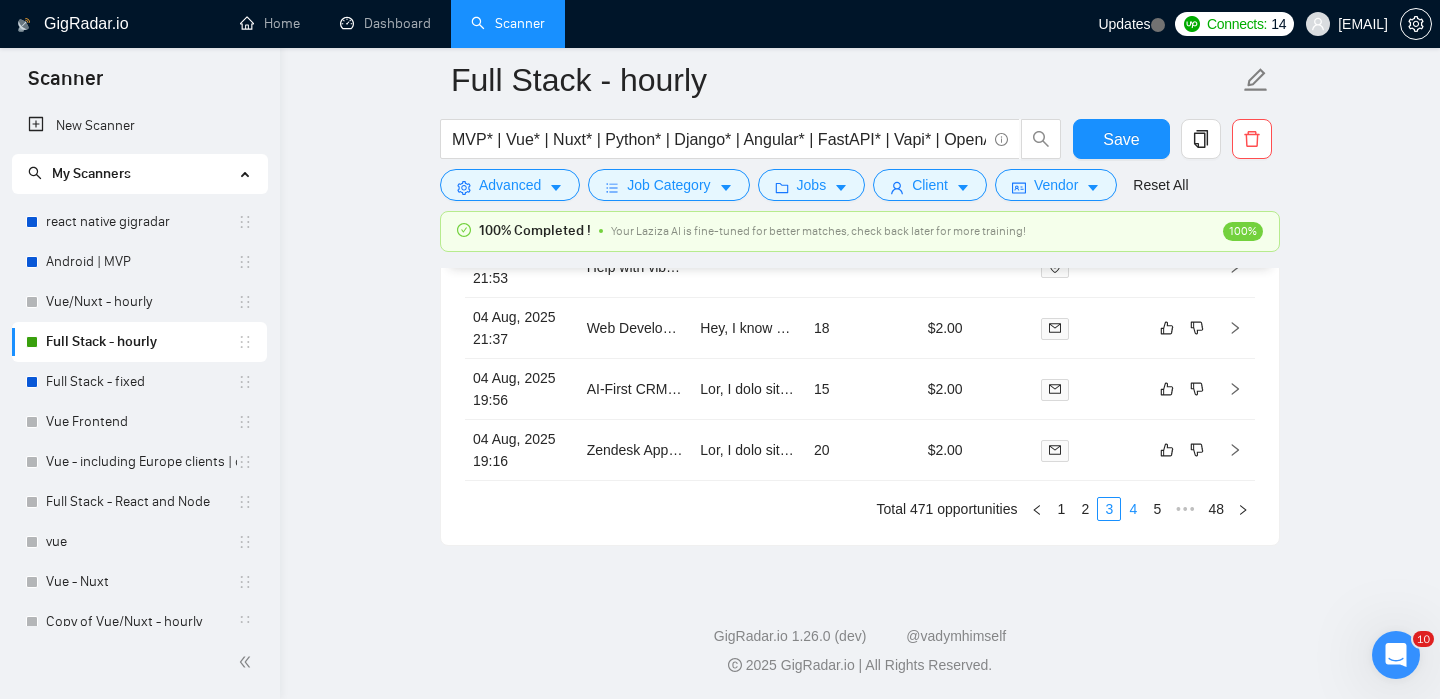 click on "4" at bounding box center (1133, 509) 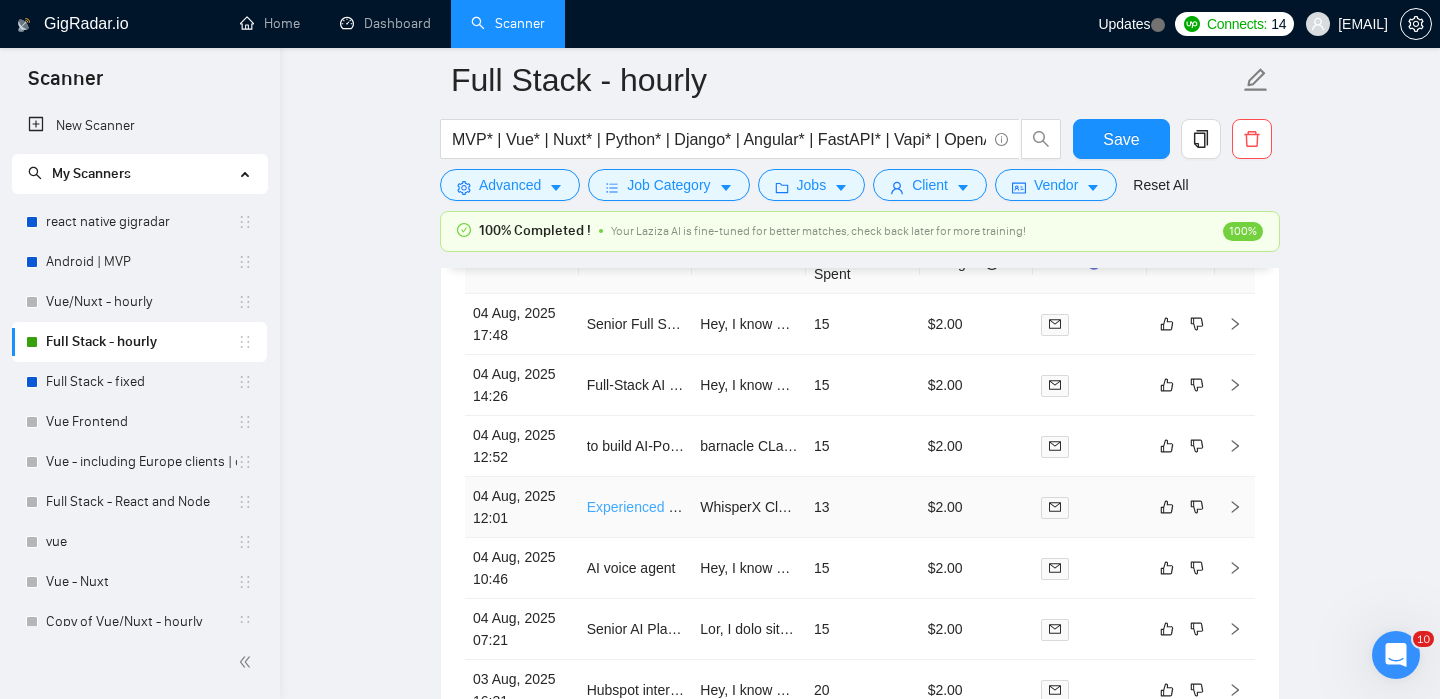 scroll, scrollTop: 5341, scrollLeft: 0, axis: vertical 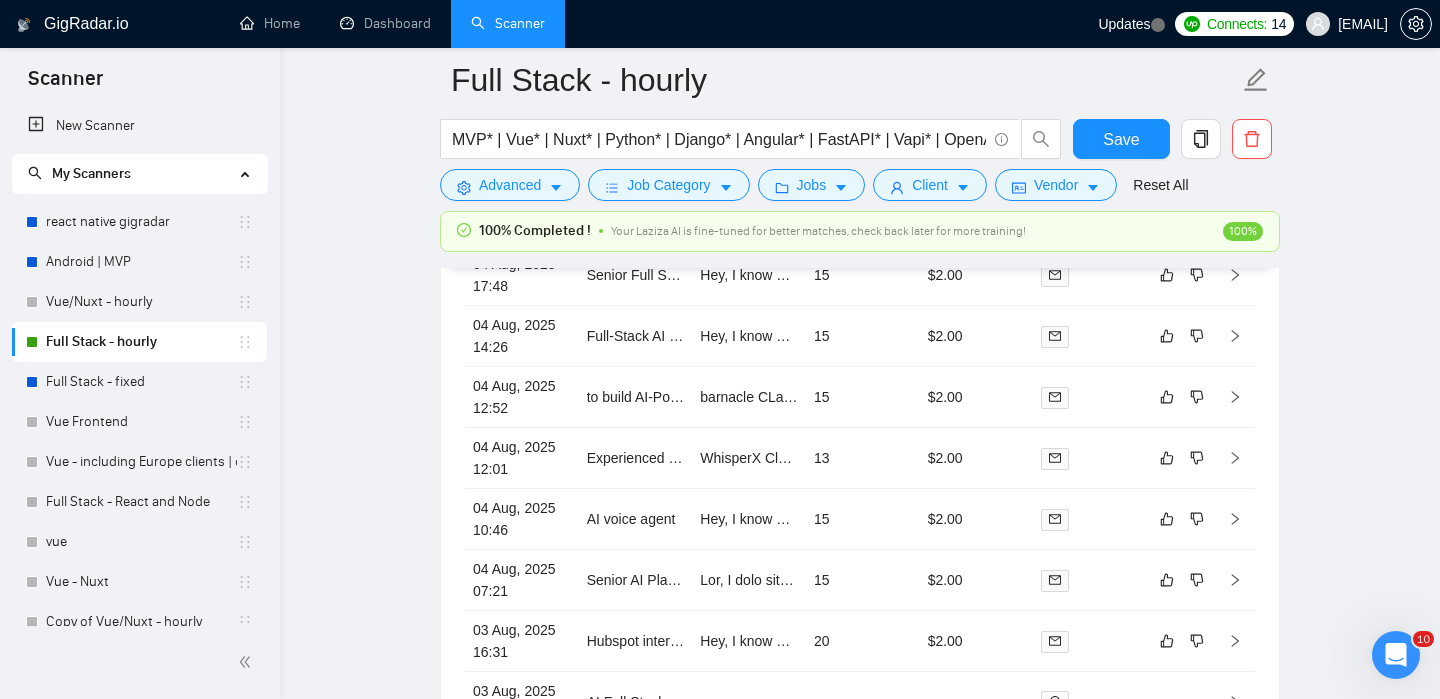 click on "Created Title Cover Letter Connects Spent Charged   Status                 04 Aug, 2025 17:48 Senior Full Stack Developer (MEAN/MERN) with Kafka & Microservices Experience Hey, I know exactly what you need.
I've worked on projects like BiyoPOS and Mauve, where I developed robust systems using Vue.js and Node.js, which aligns perfectly with your MEAN/MERN stack requirement. At BiyoPOS, I built real-time interfaces and integrated APIs, while Mauve involved managing complex data structures and real-time communications.
BiyoPOS: https://biyopos.com
Mauve: https://www.upwork.com/freelancers/ssaadm?p=1924429955124199424
My experience with microservices and Kafka is extensive, ensuring scalable and efficient solutions. I thrive in fast-paced environments and am passionate about clean, scalable code.
What specific challenges do you foresee in this project that I could help address?
Let's have a quick chat to discuss how I can contribute to your team.
Cheers,
[FIRST] [LAST]undefined 15 $2.00 15 $2.00 15 13" at bounding box center [860, 539] 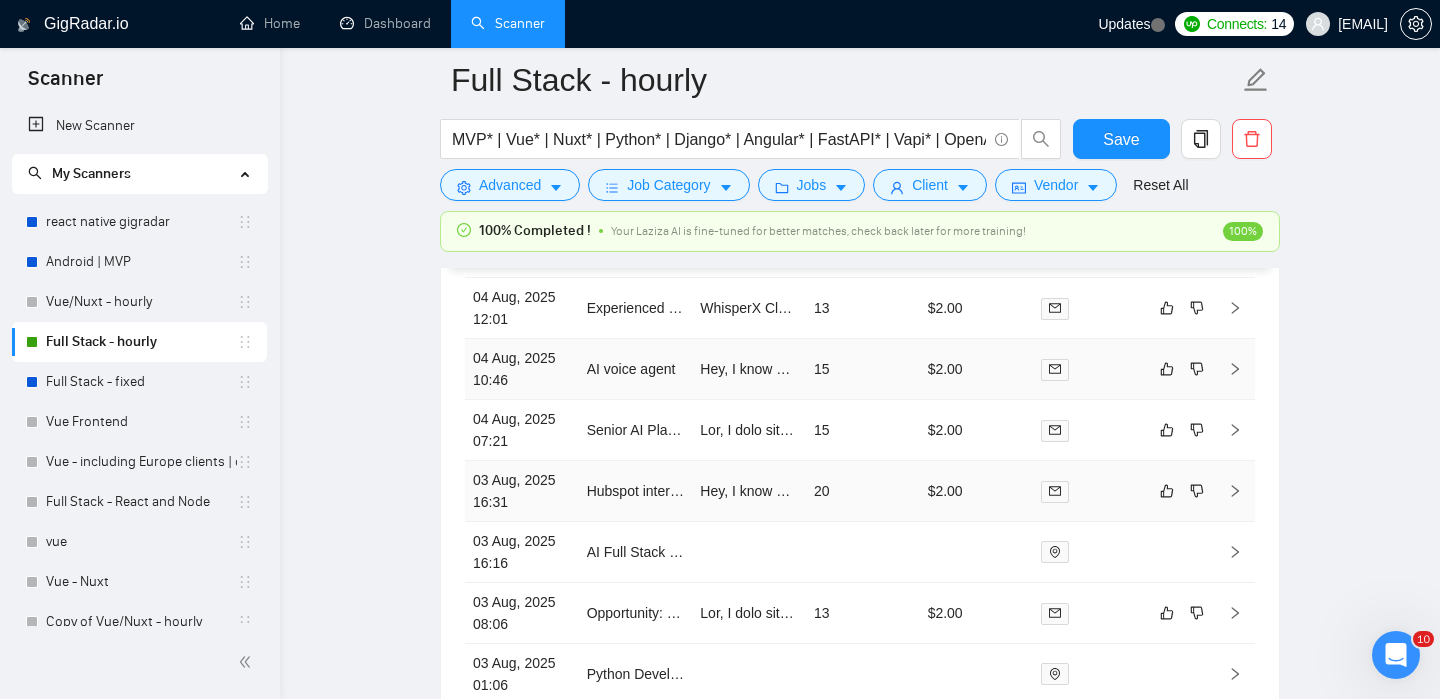 scroll, scrollTop: 5541, scrollLeft: 0, axis: vertical 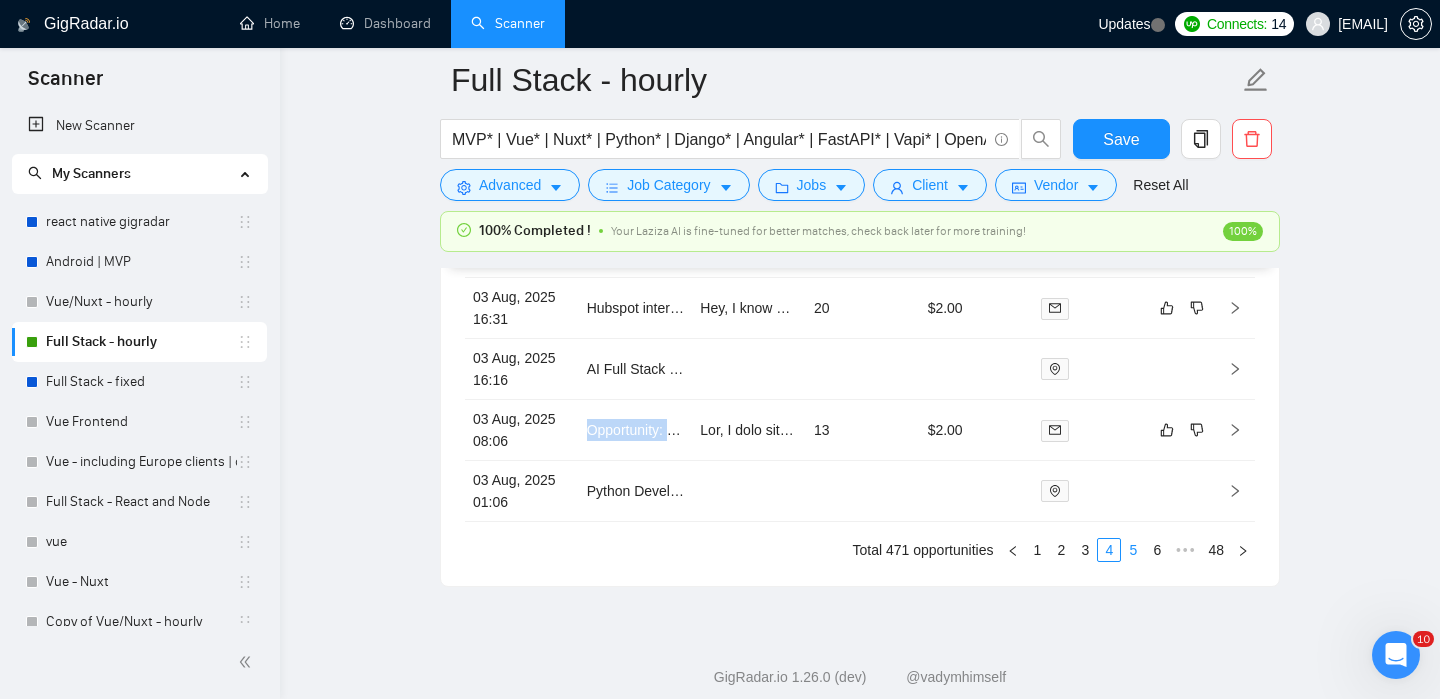click on "5" at bounding box center [1133, 550] 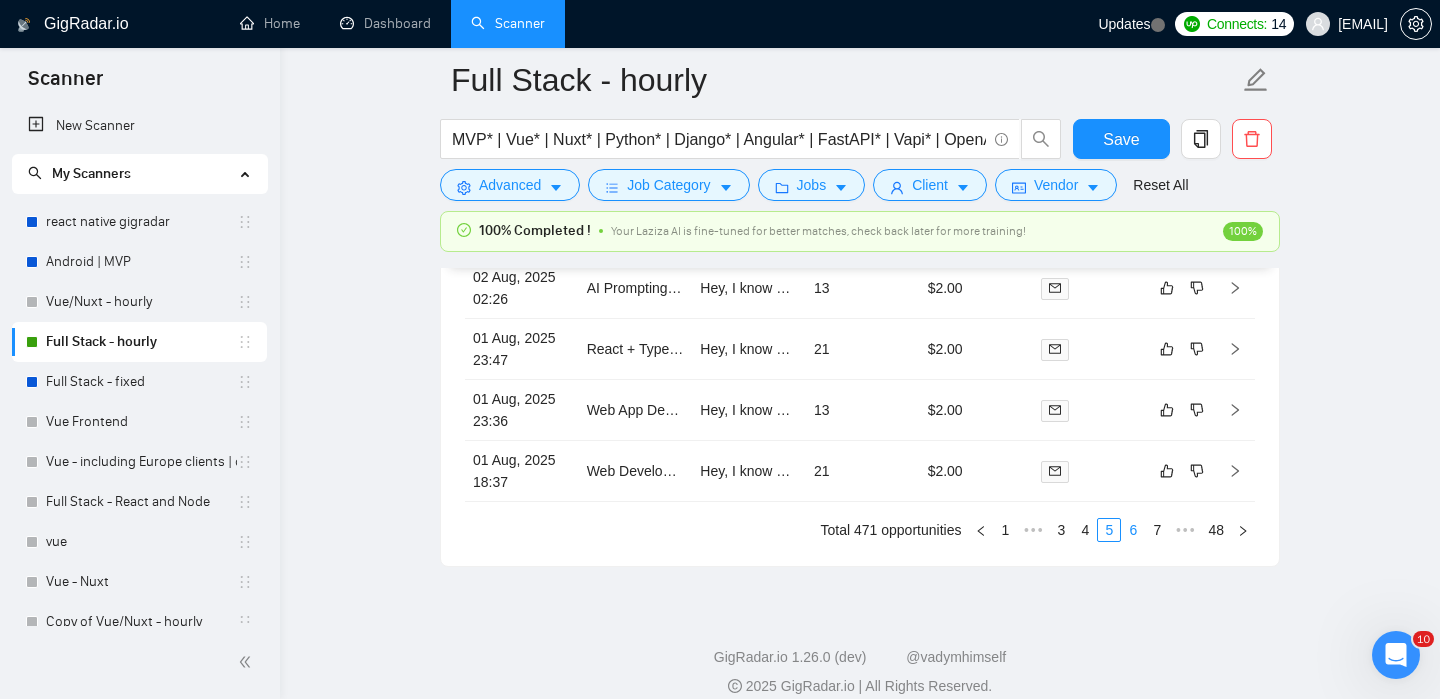 click on "6" at bounding box center (1133, 530) 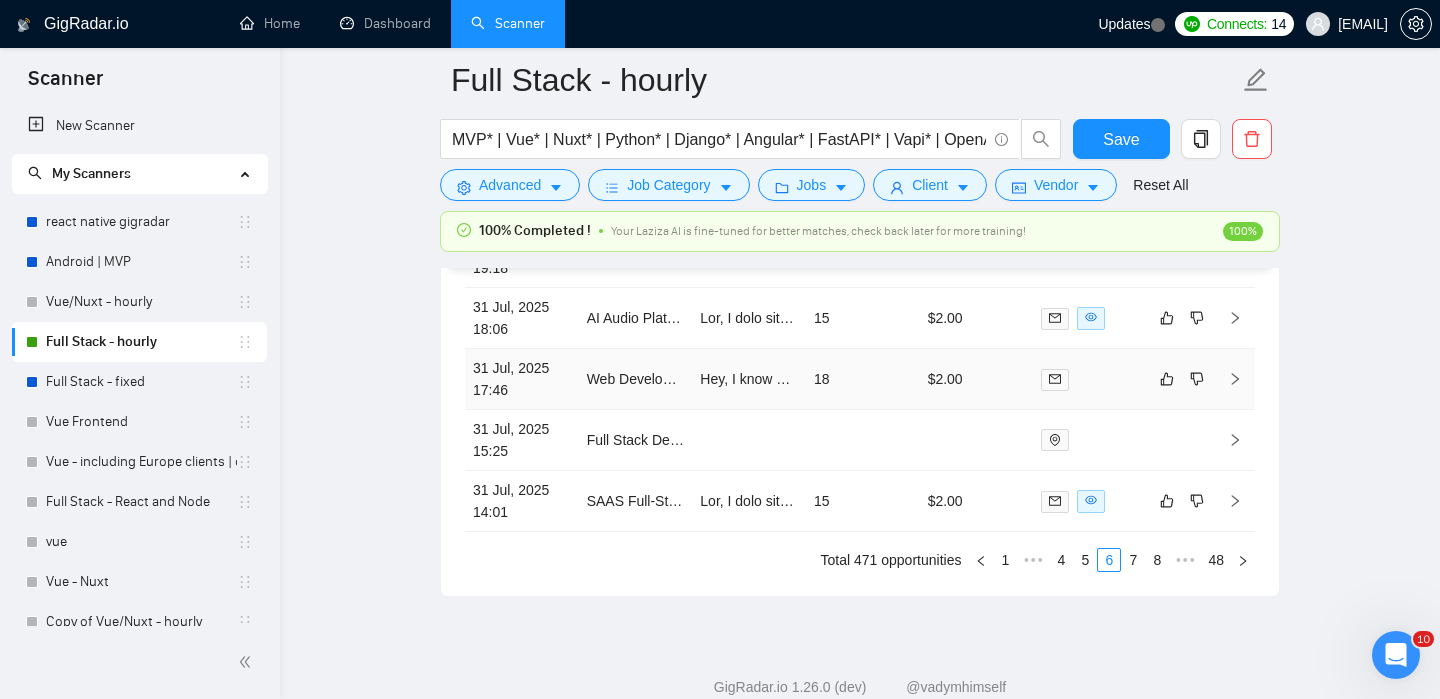 scroll, scrollTop: 5728, scrollLeft: 0, axis: vertical 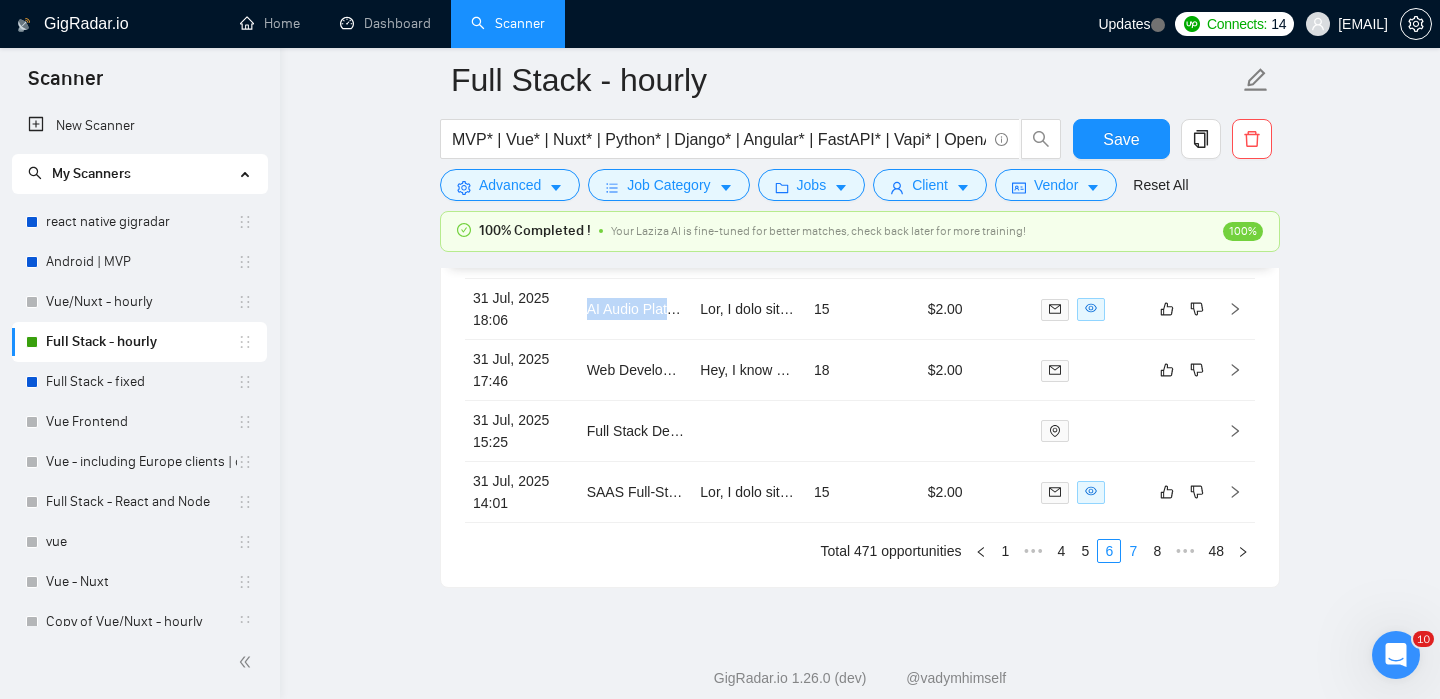 click on "7" at bounding box center (1133, 551) 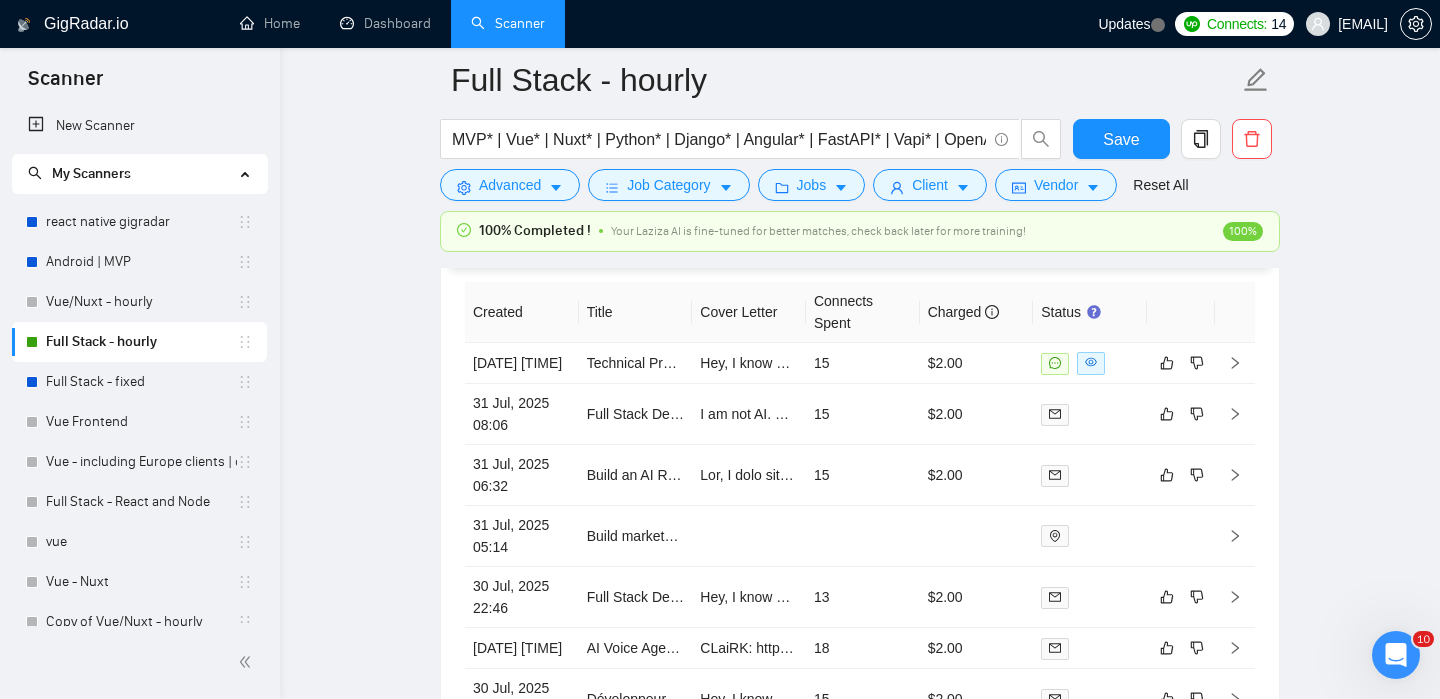 scroll, scrollTop: 5195, scrollLeft: 0, axis: vertical 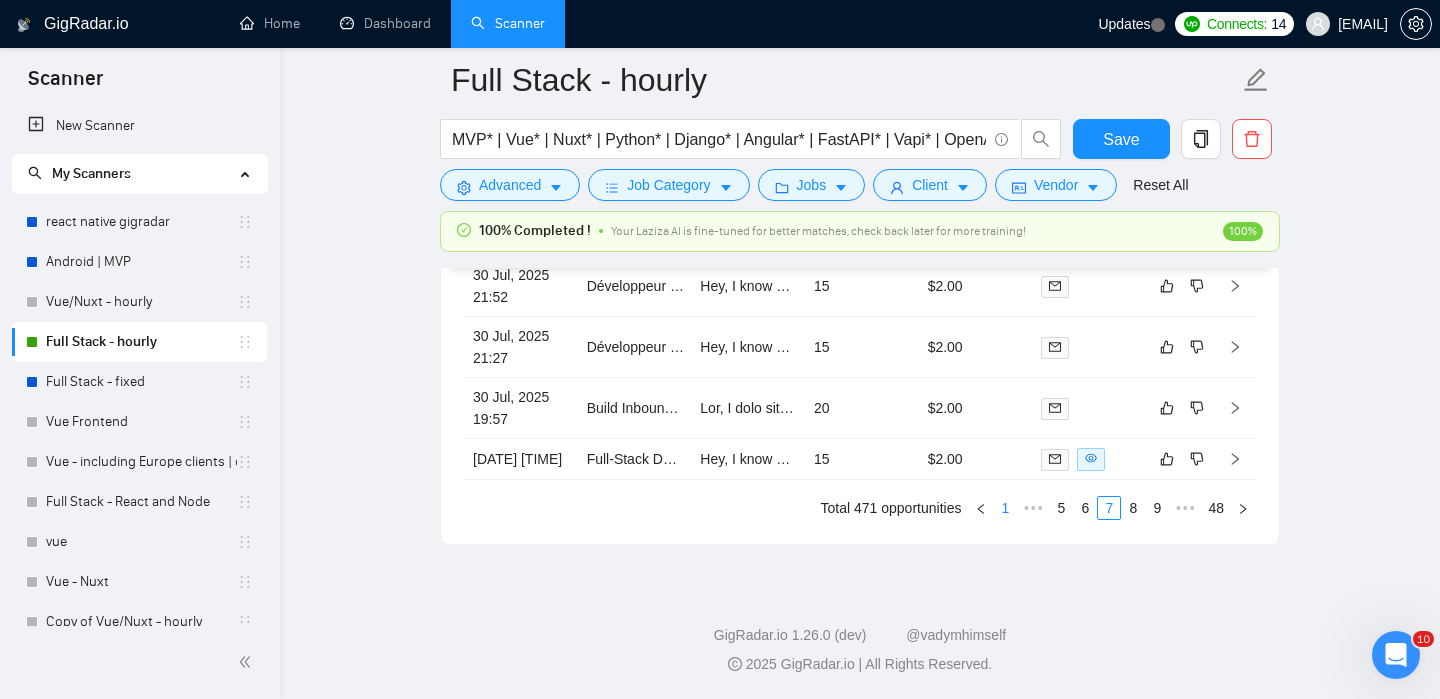 click on "1" at bounding box center [1005, 508] 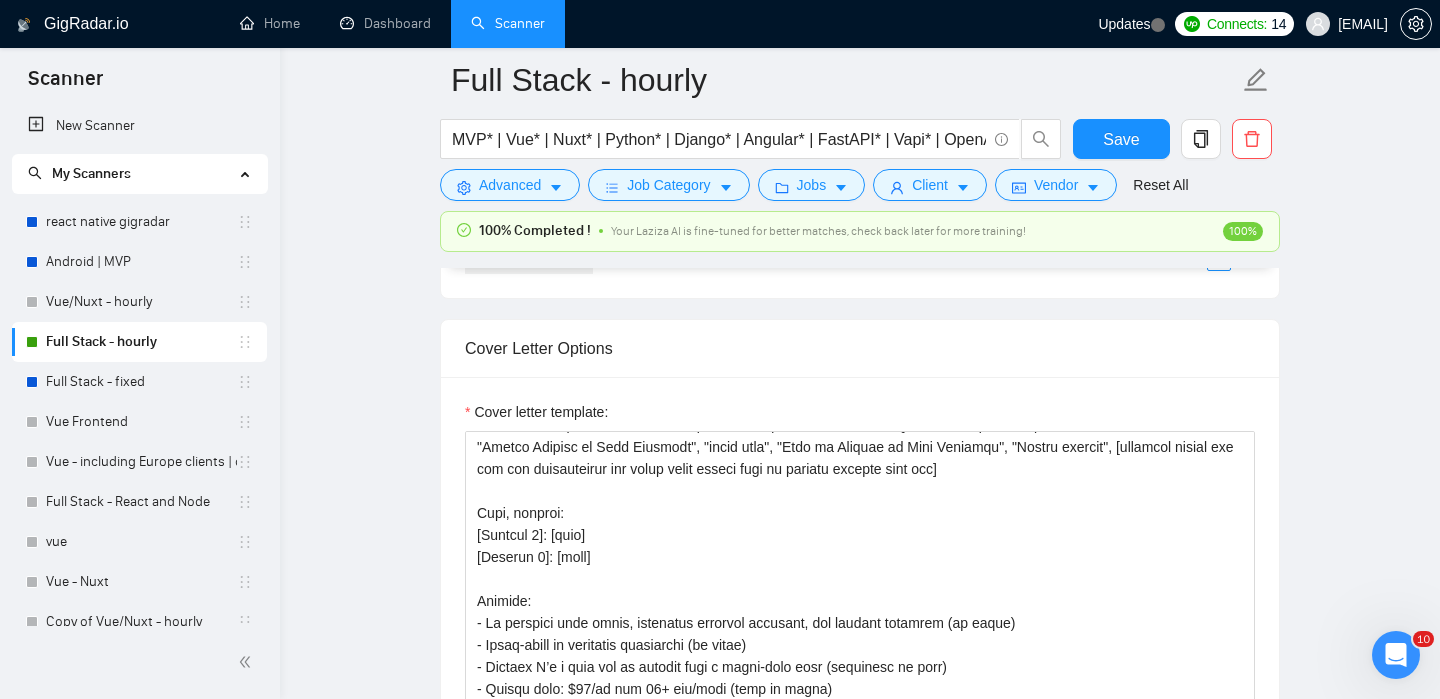 scroll, scrollTop: 2063, scrollLeft: 0, axis: vertical 